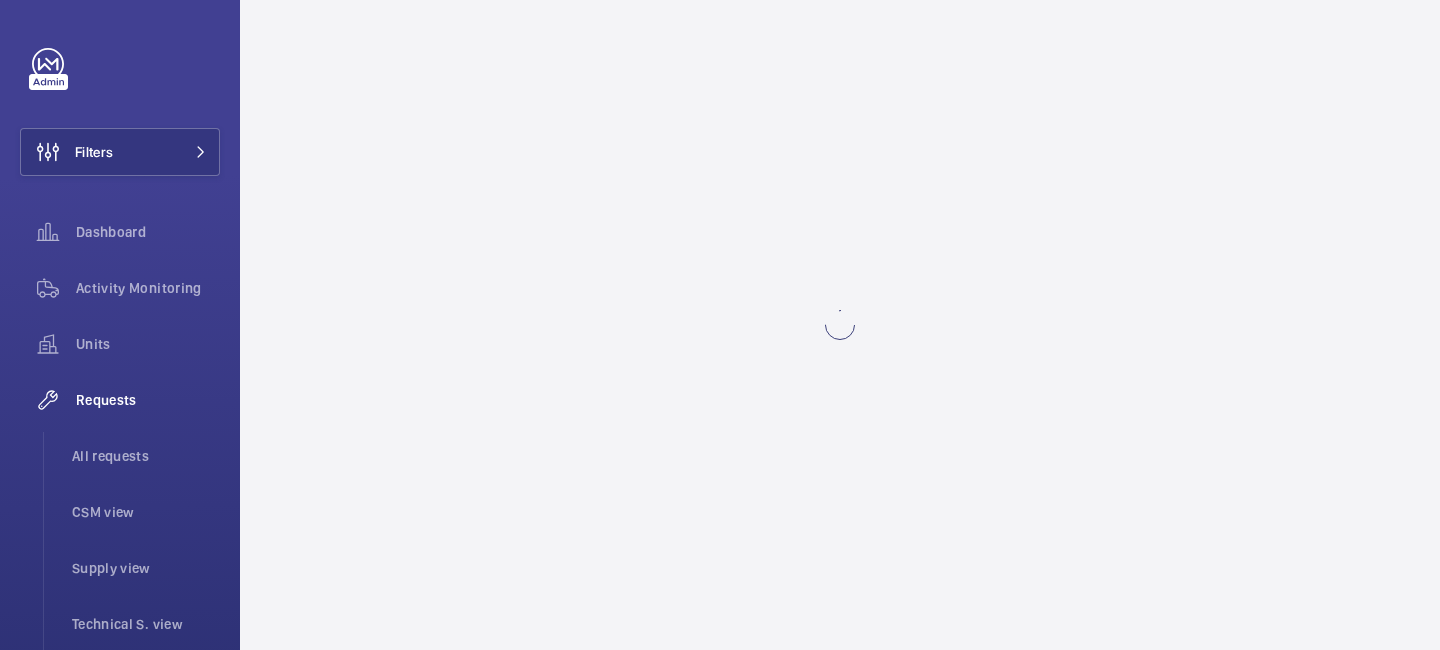 scroll, scrollTop: 0, scrollLeft: 0, axis: both 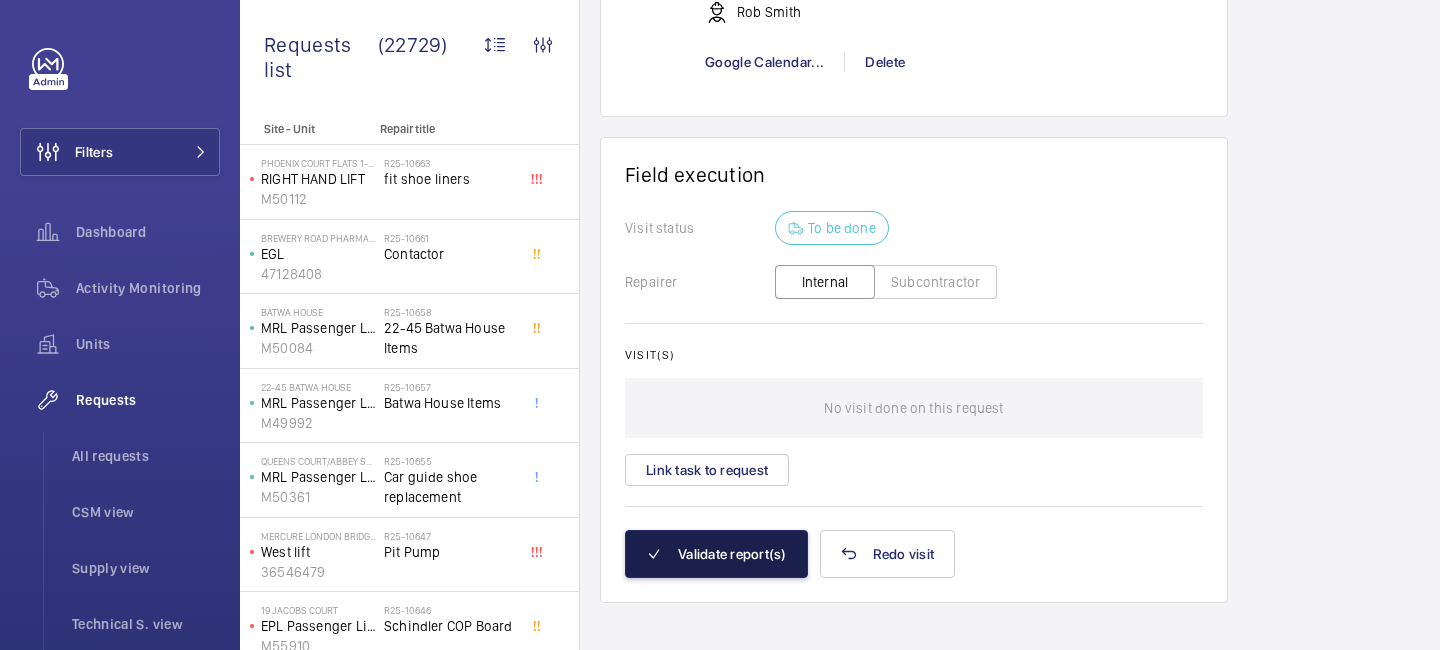 click on "Validate report(s)" 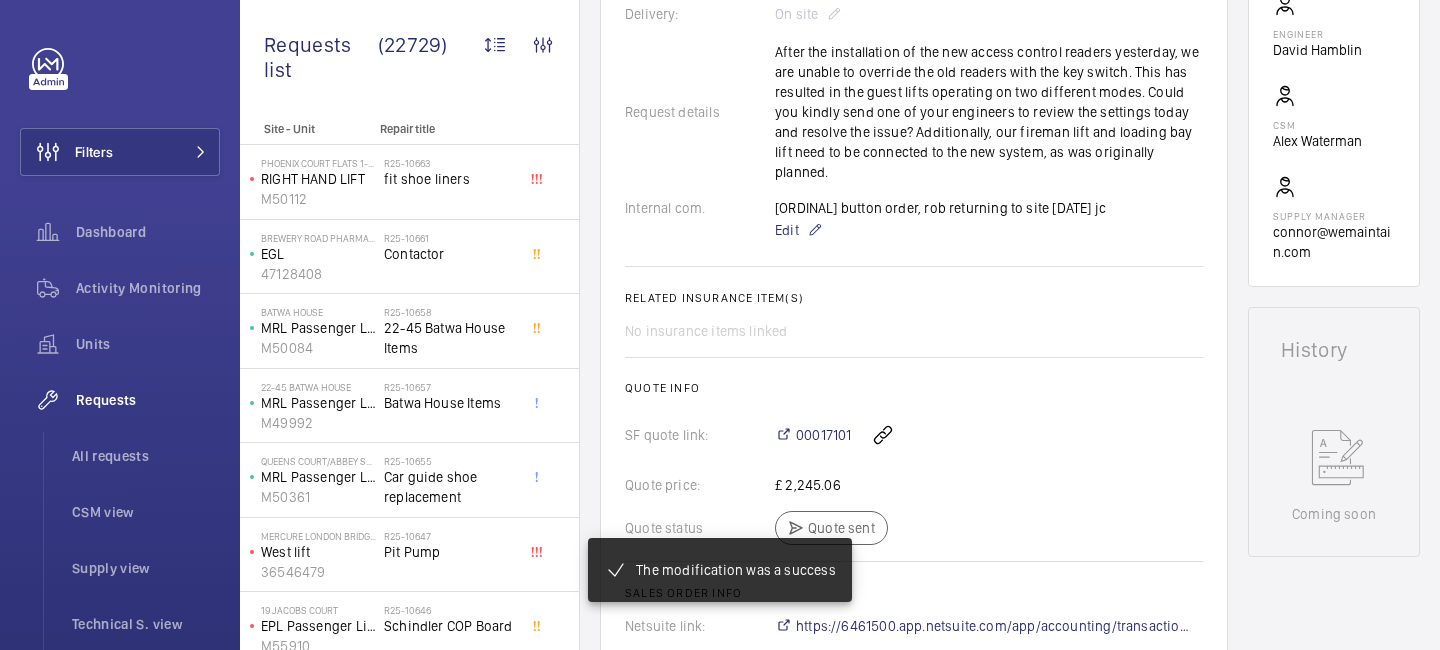 scroll, scrollTop: 0, scrollLeft: 0, axis: both 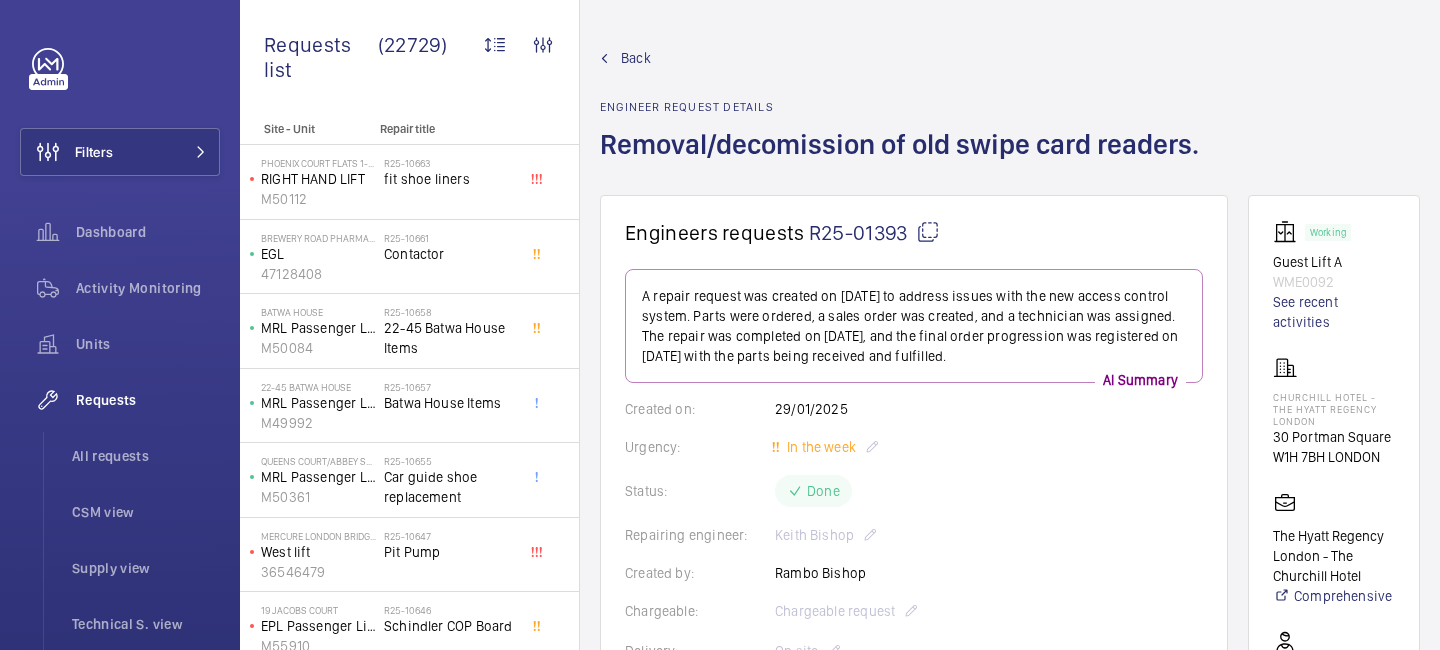 click 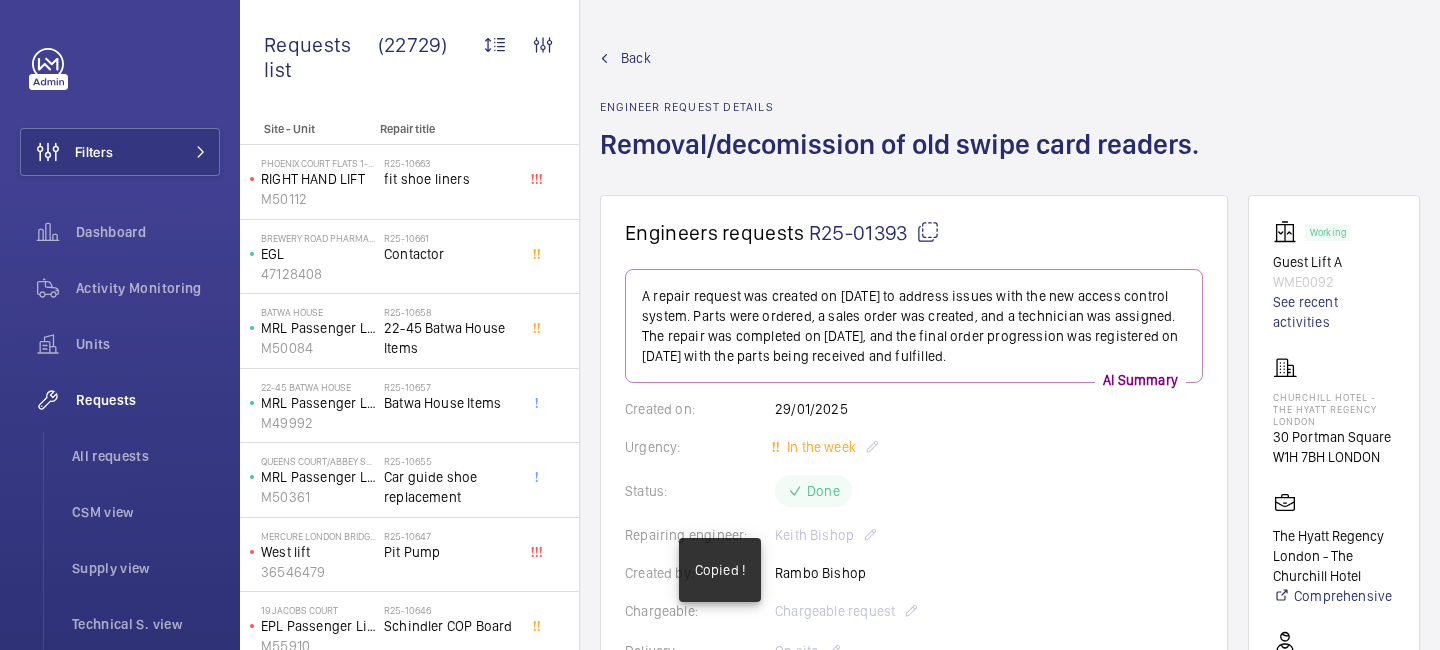 click on "Back" 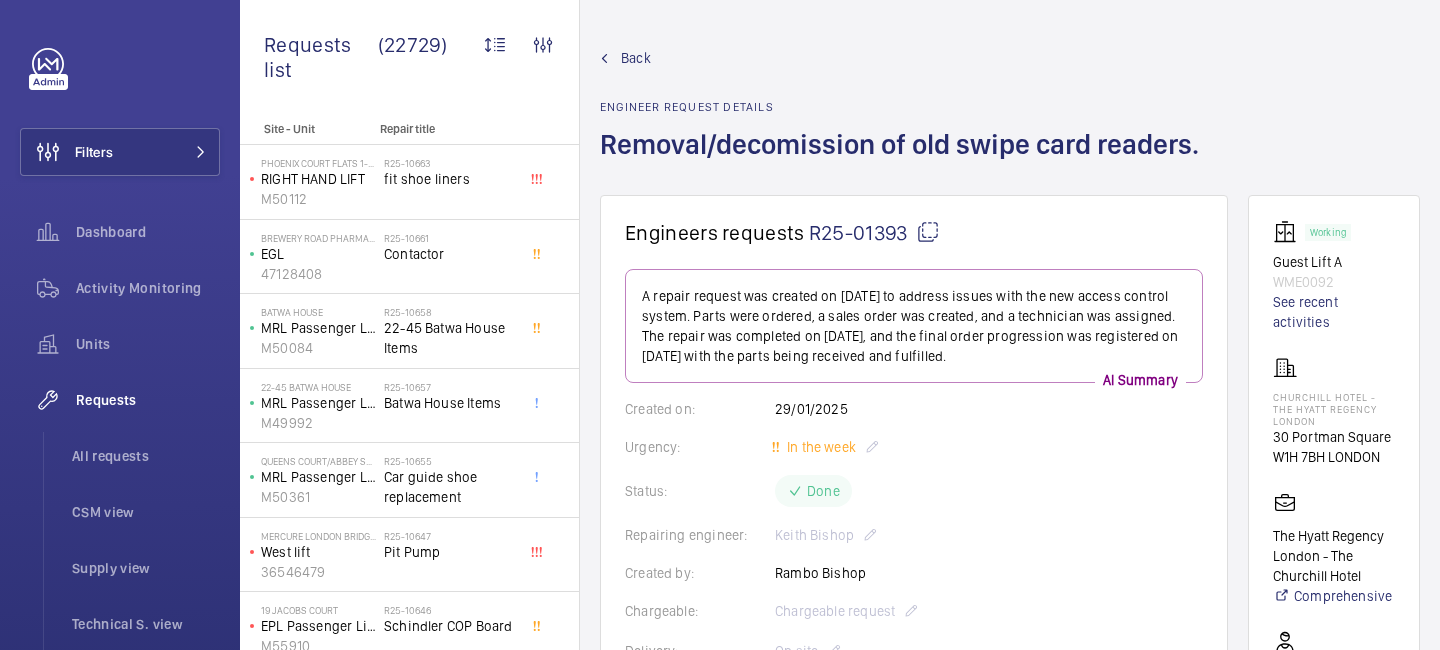 click on "Back" 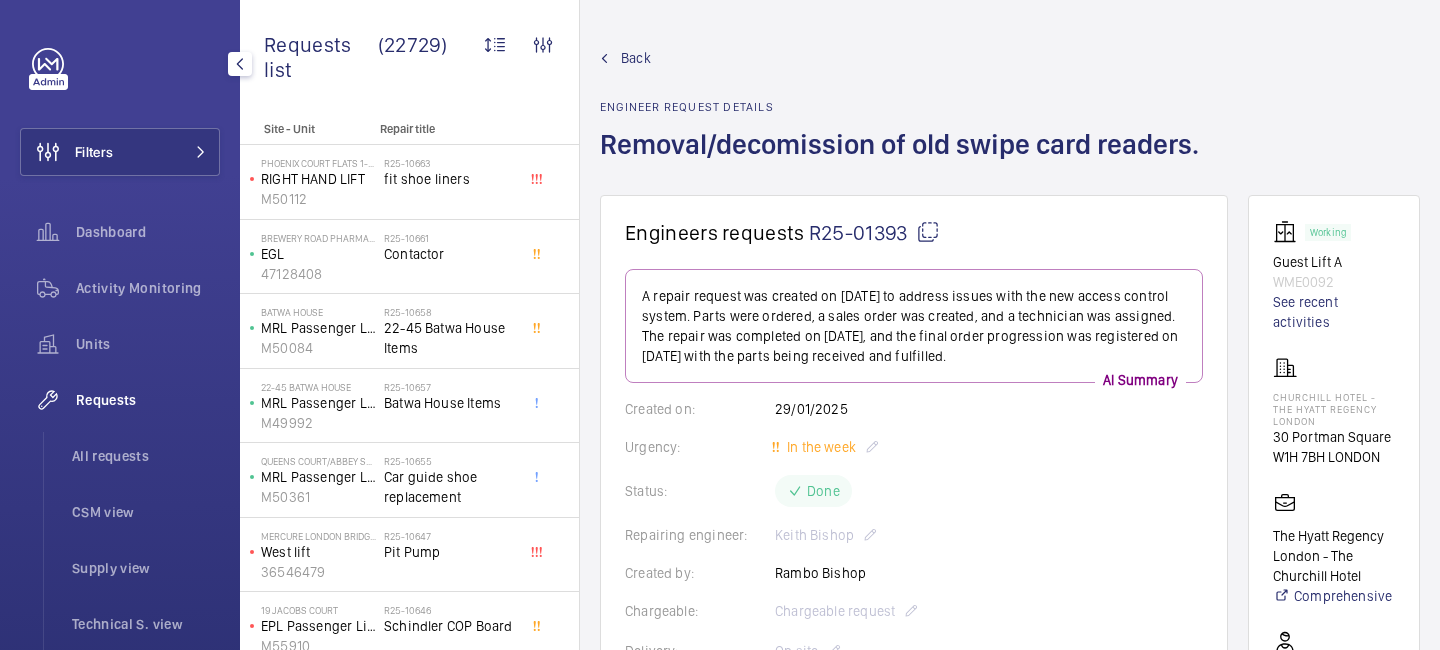 click 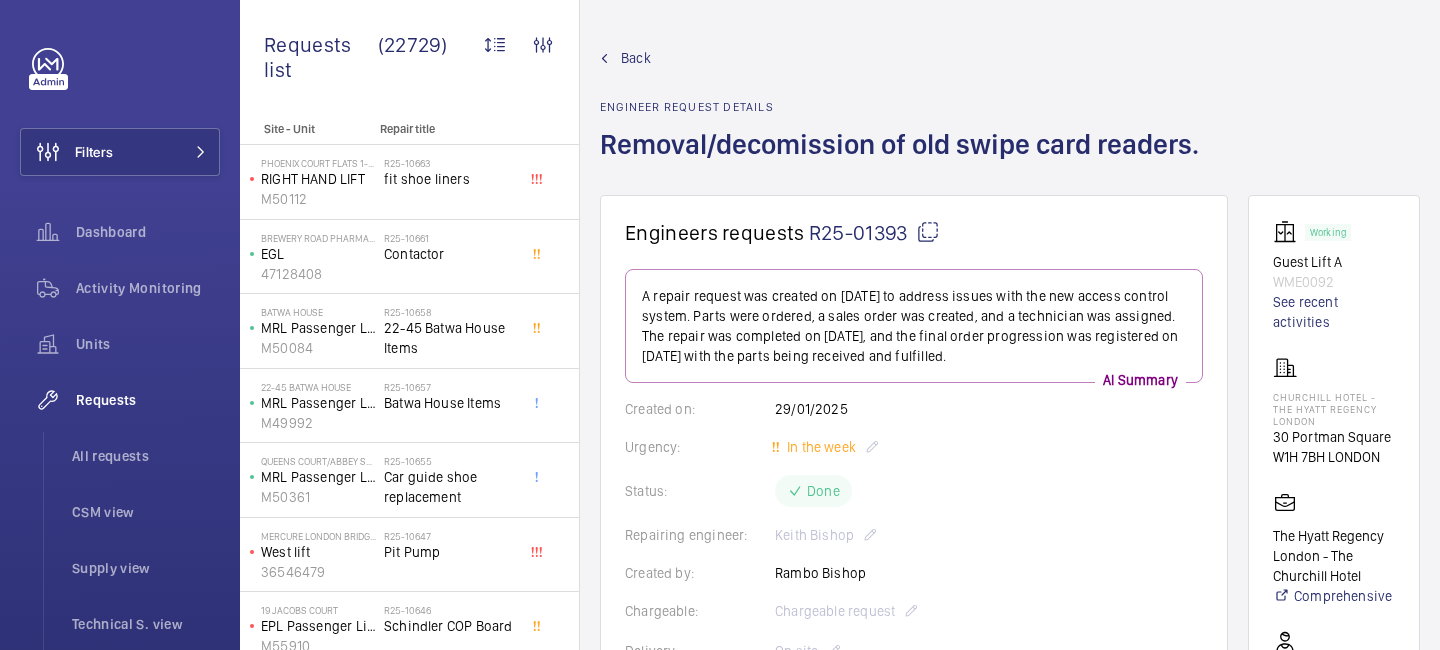 click on "Back" 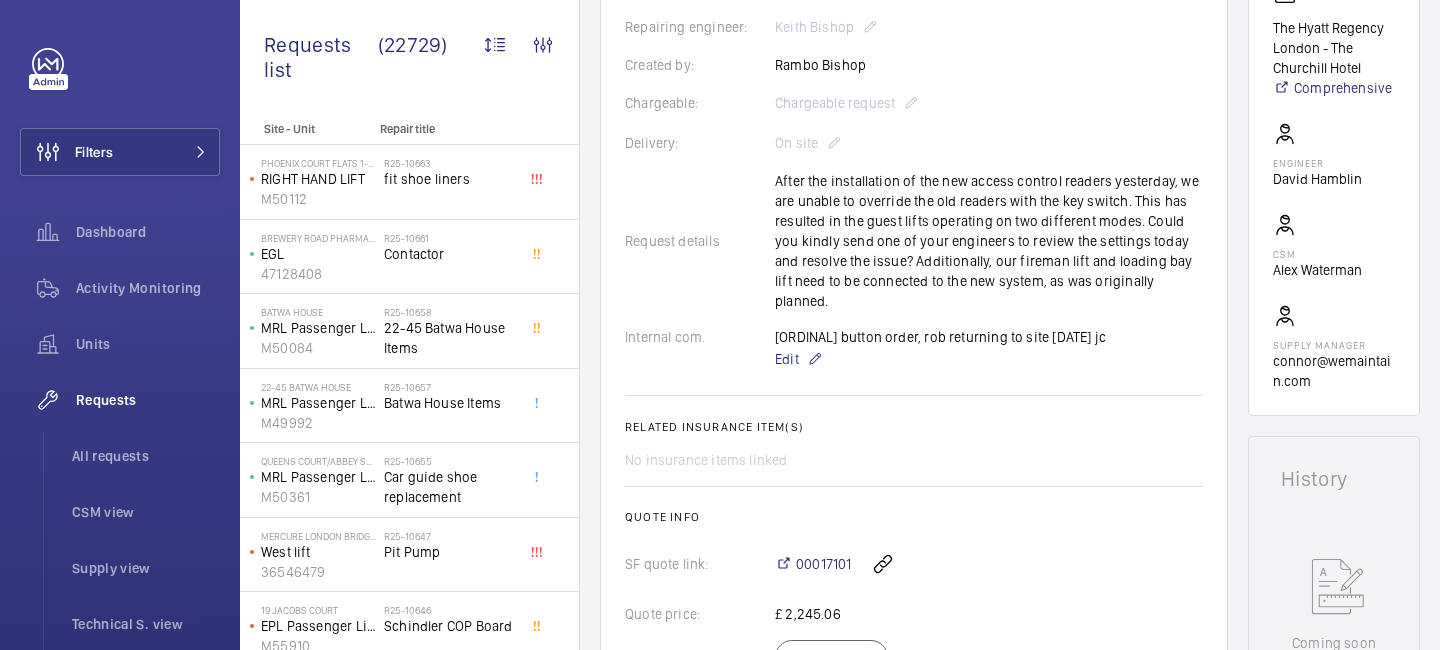 scroll, scrollTop: 564, scrollLeft: 0, axis: vertical 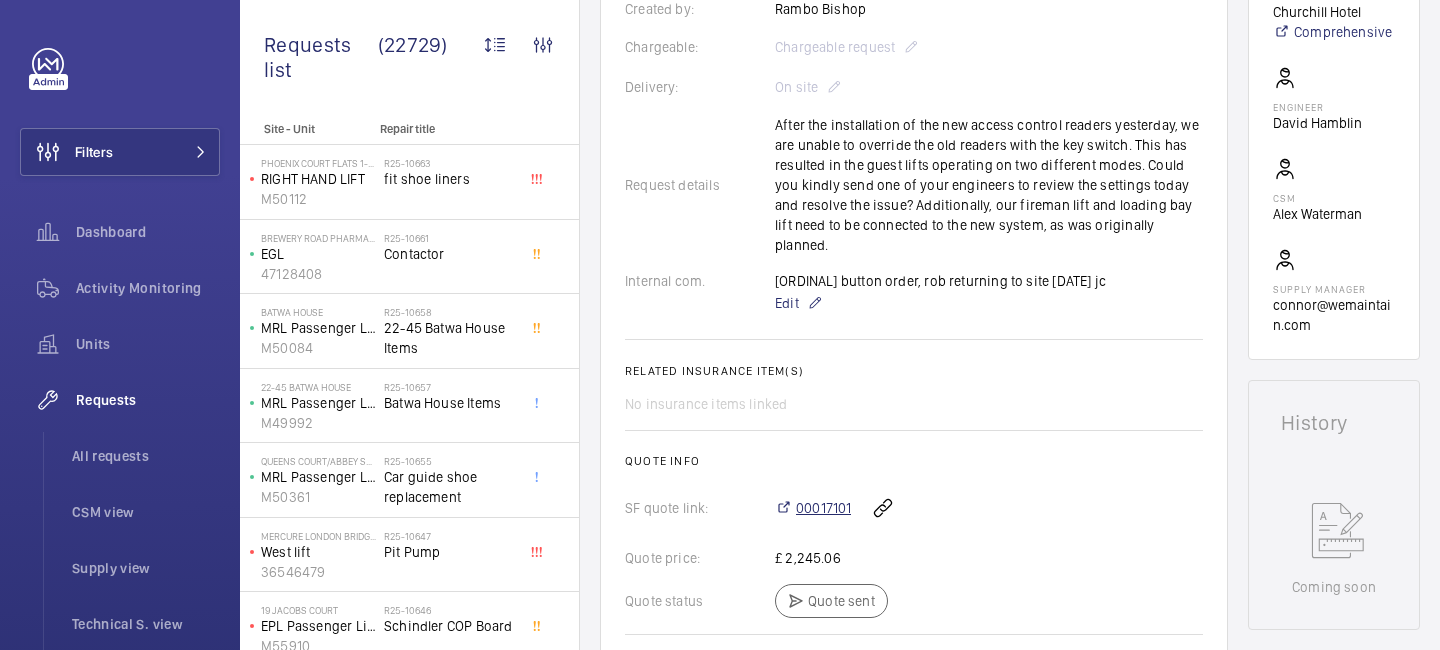 click on "00017101" 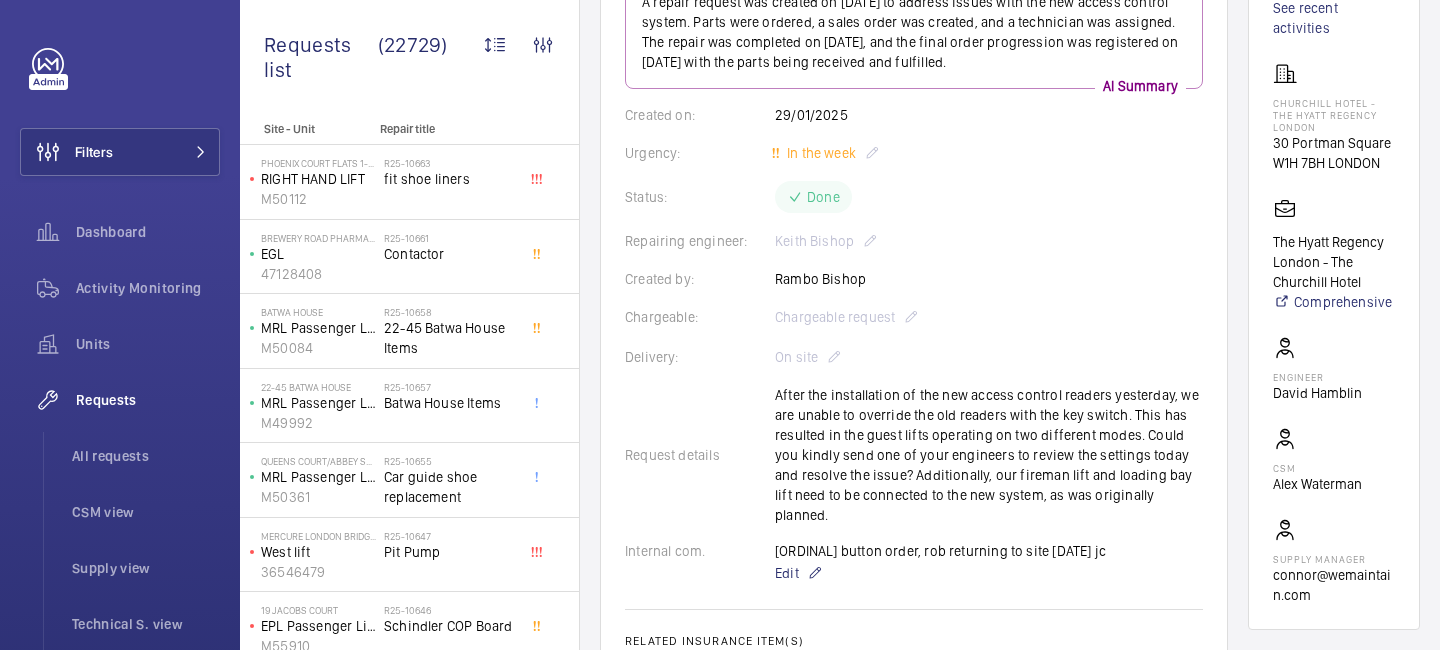 scroll, scrollTop: 0, scrollLeft: 0, axis: both 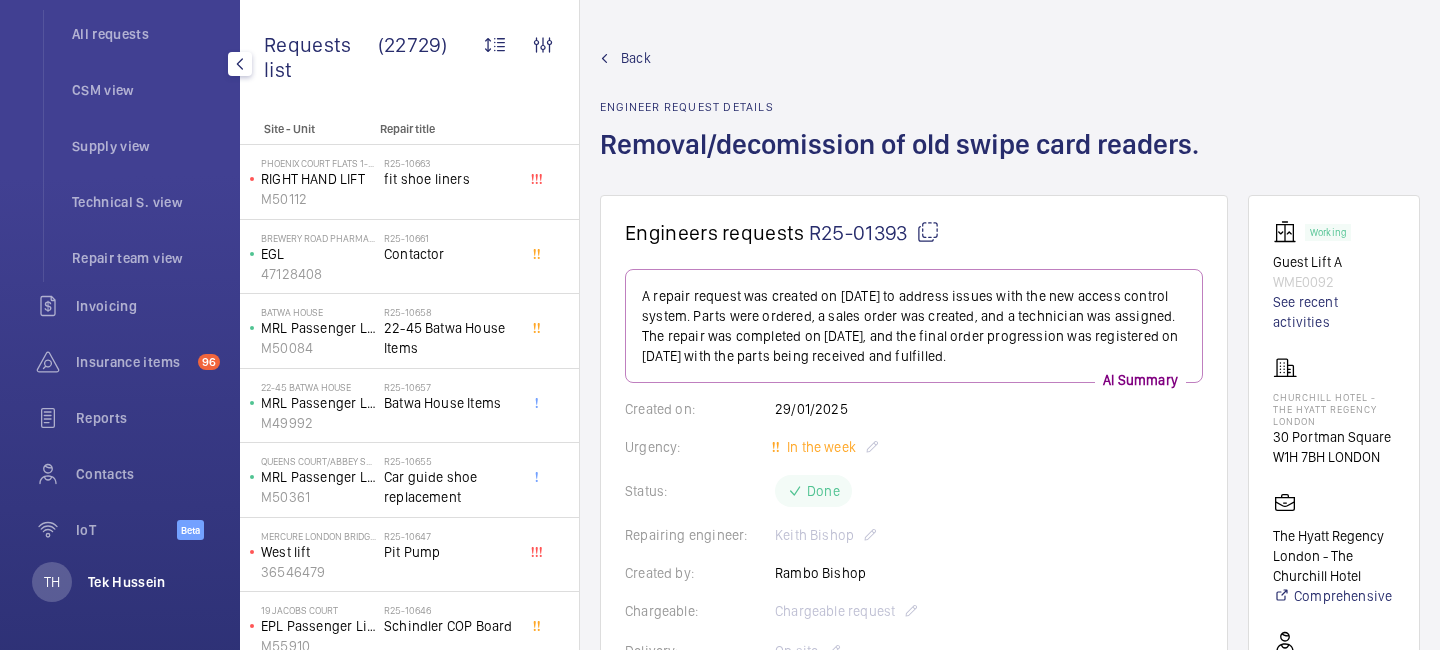 click on "Tek Hussein" 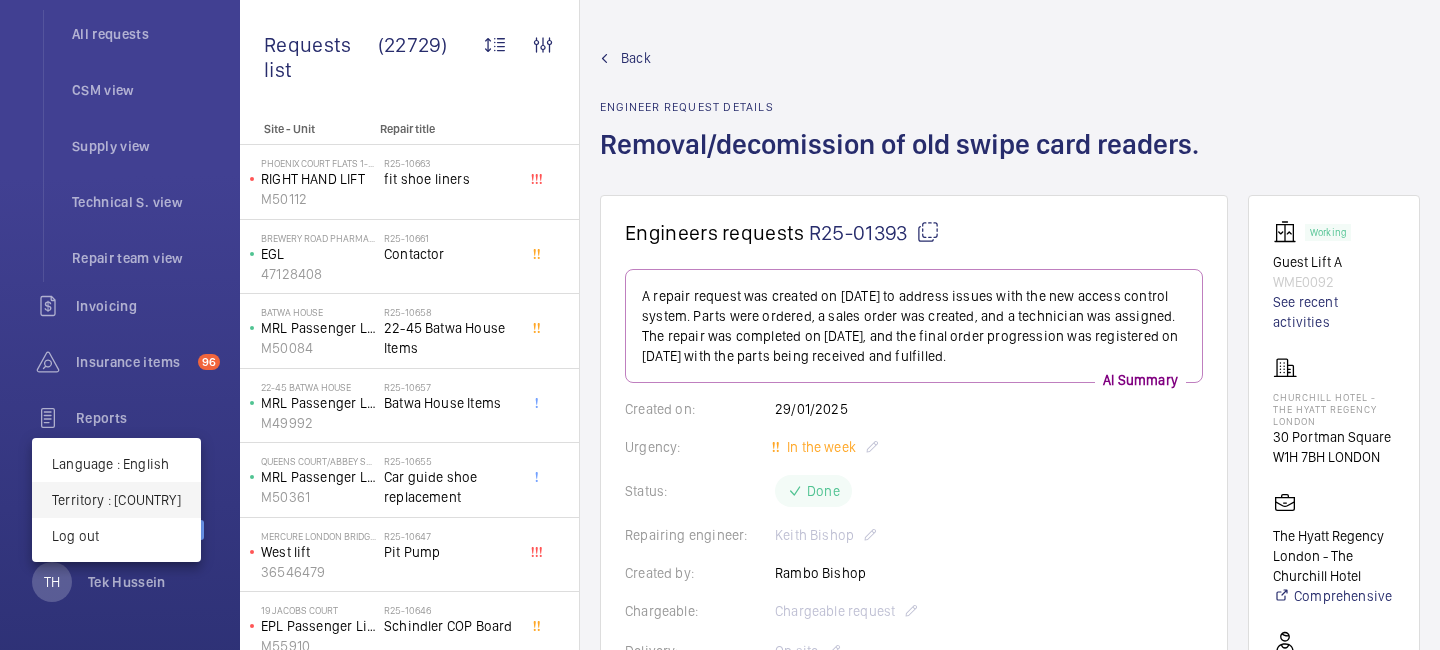 click on "Territory : United Kingdom" at bounding box center (116, 500) 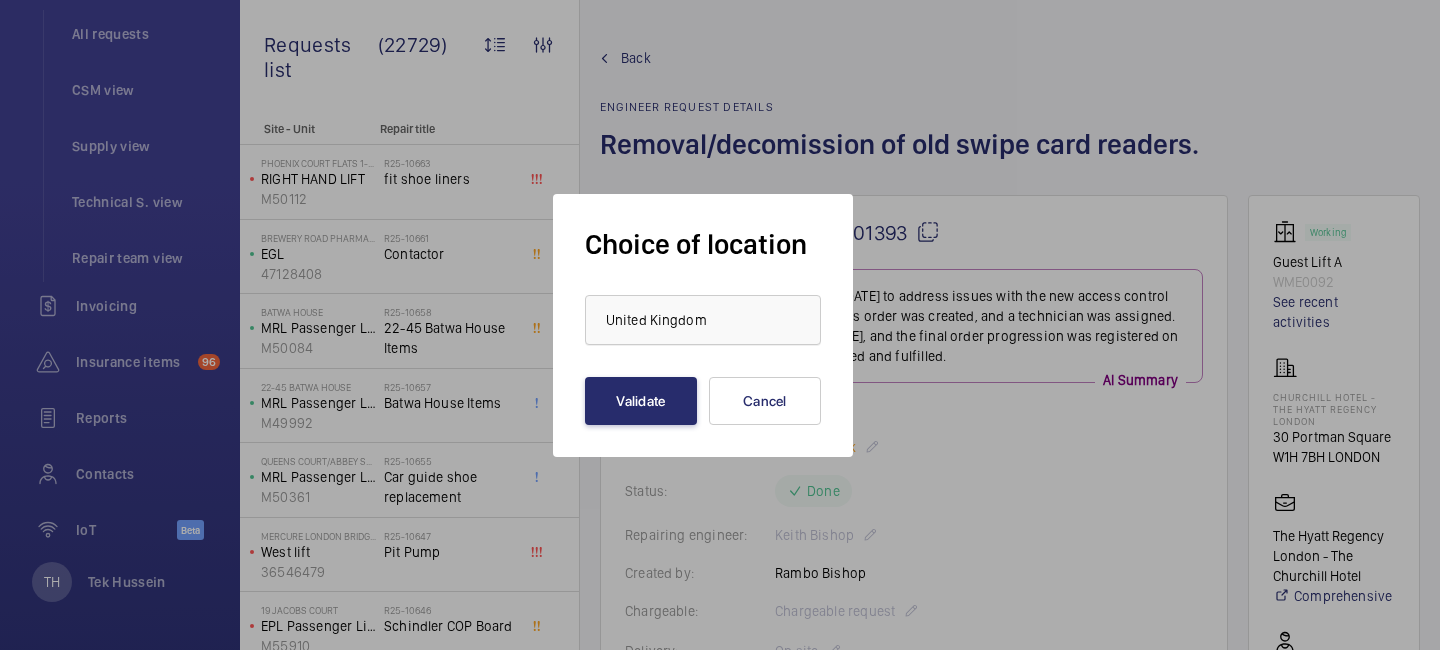 click on "United Kingdom" at bounding box center (656, 320) 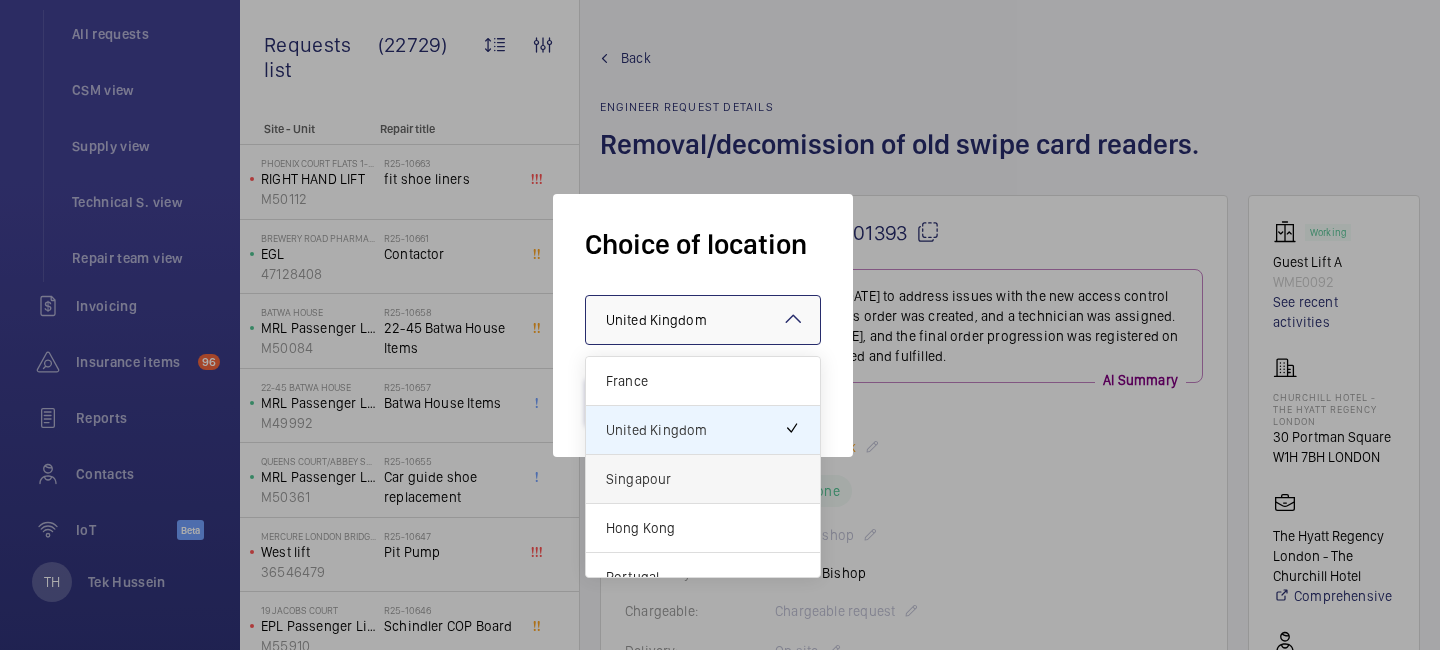 click on "Singapour" at bounding box center (703, 479) 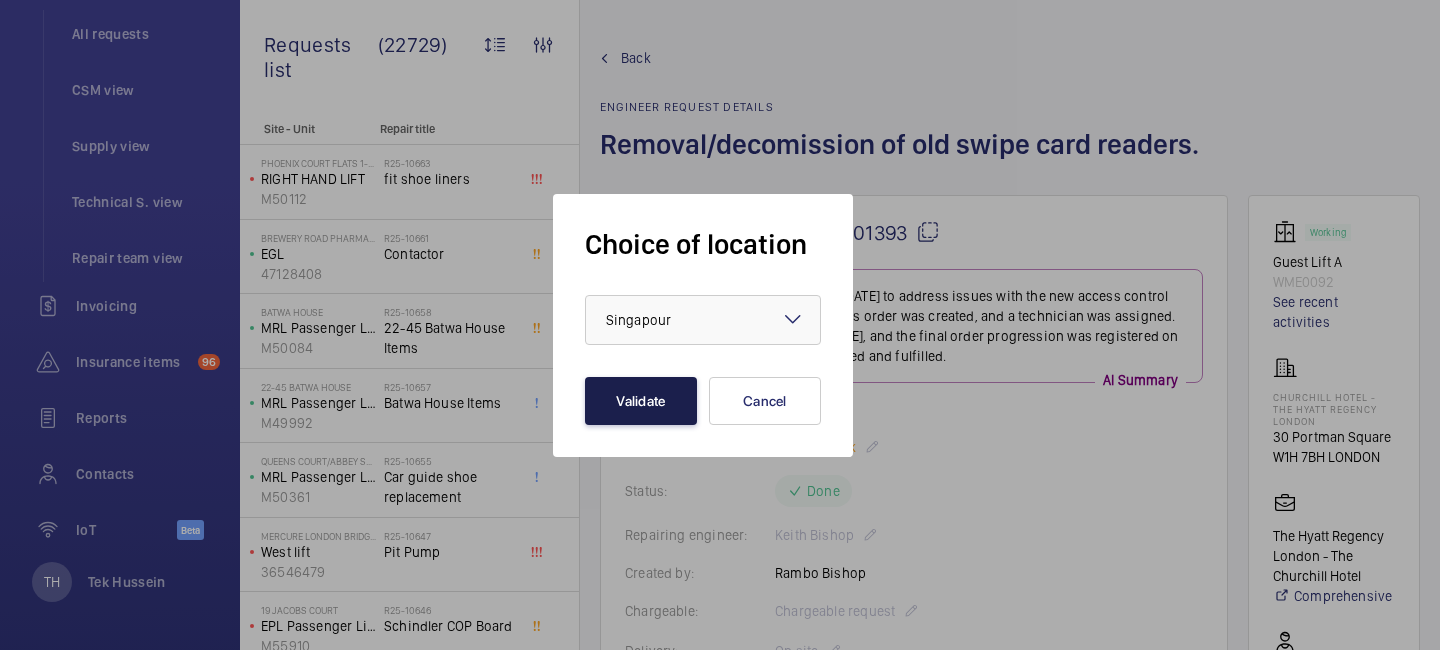 click on "Validate" at bounding box center [641, 401] 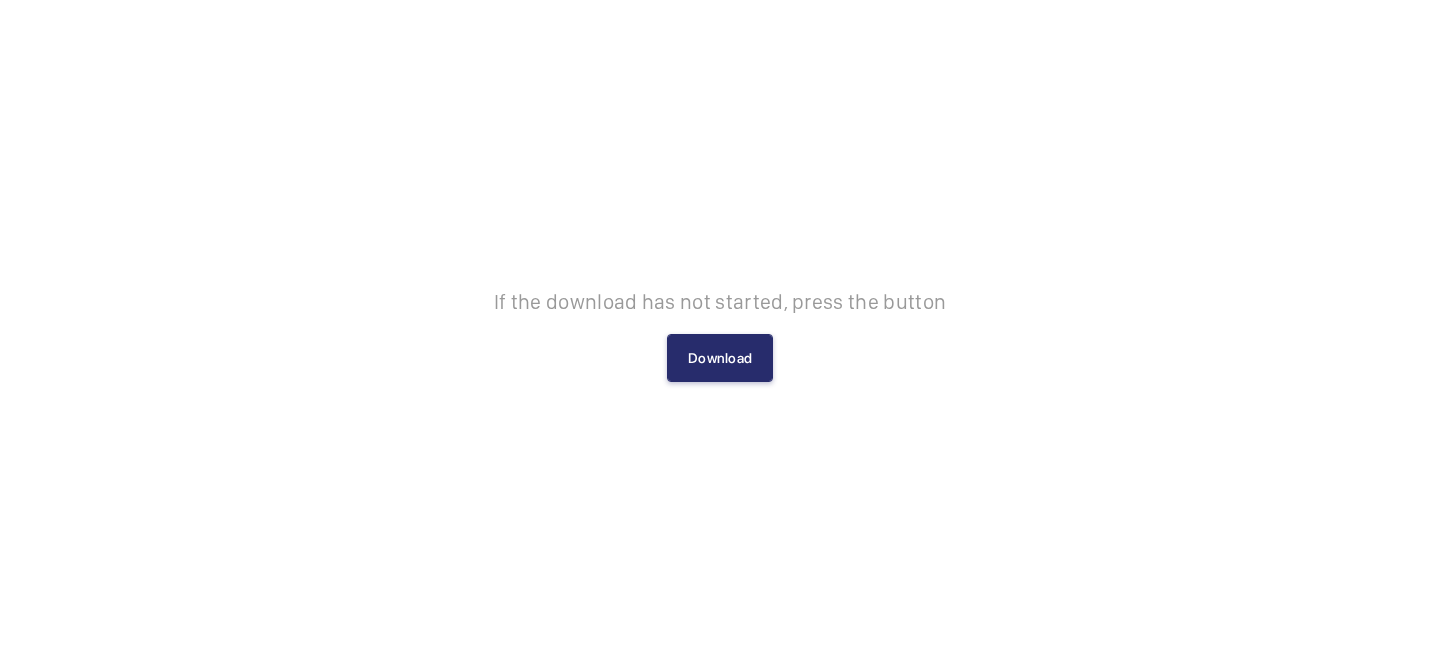 scroll, scrollTop: 0, scrollLeft: 0, axis: both 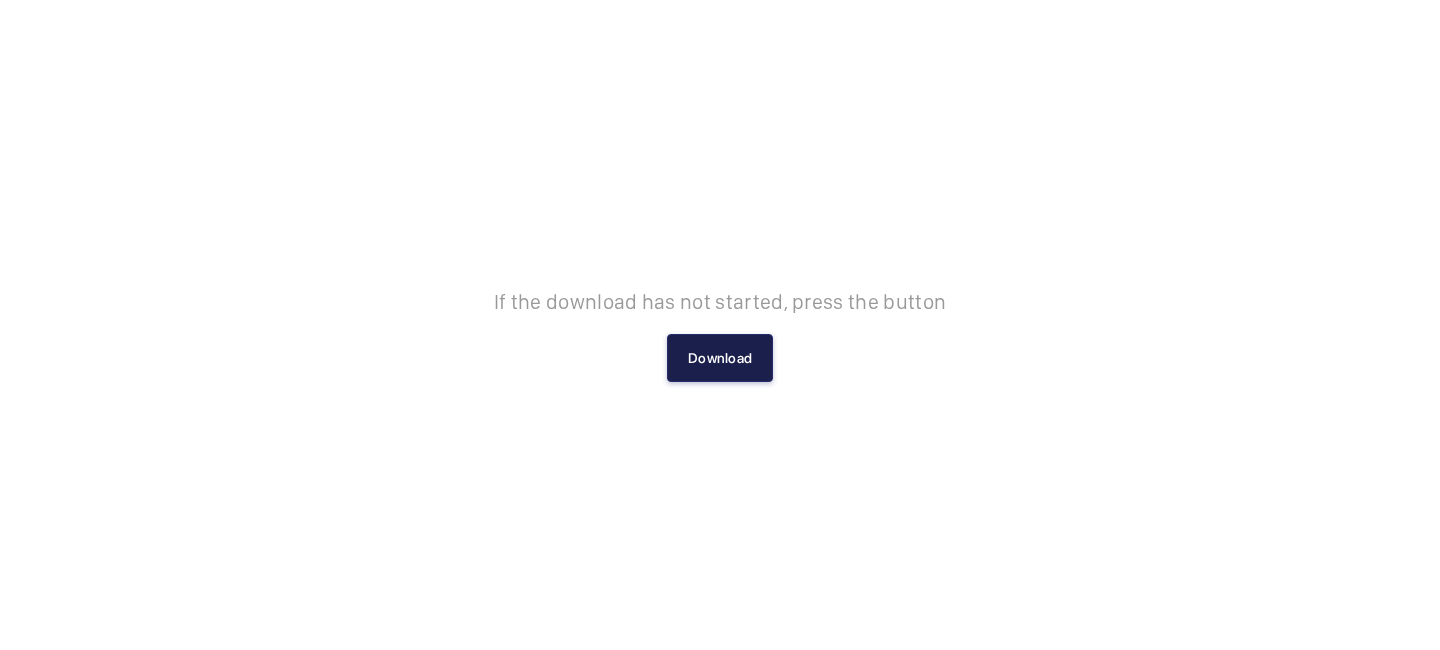click on "Download" 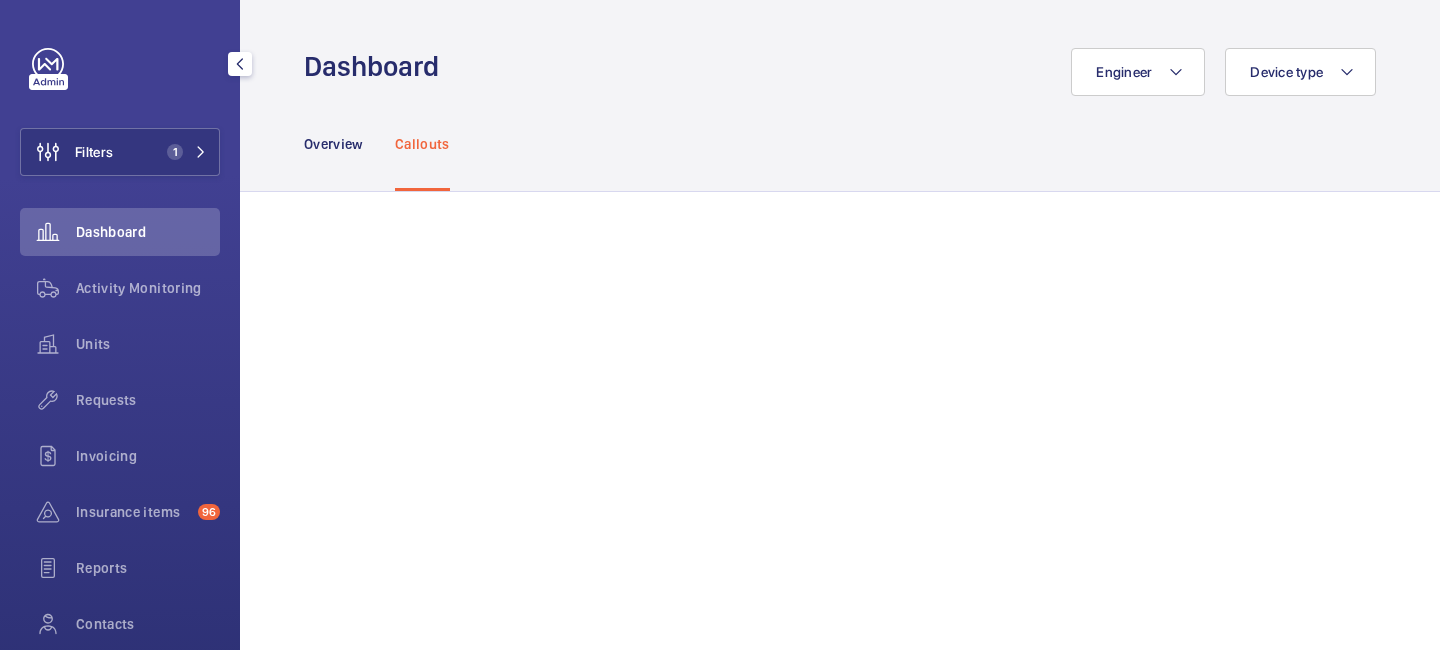 scroll, scrollTop: 0, scrollLeft: 0, axis: both 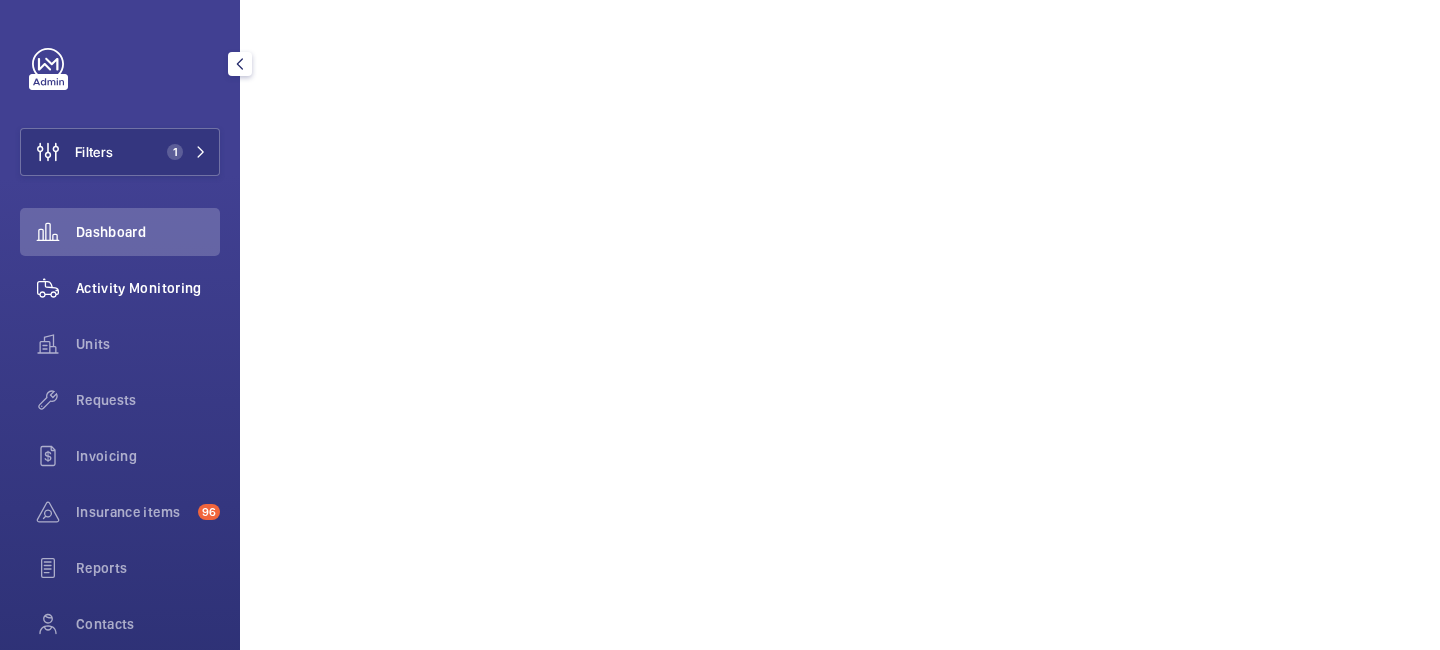 click on "Activity Monitoring" 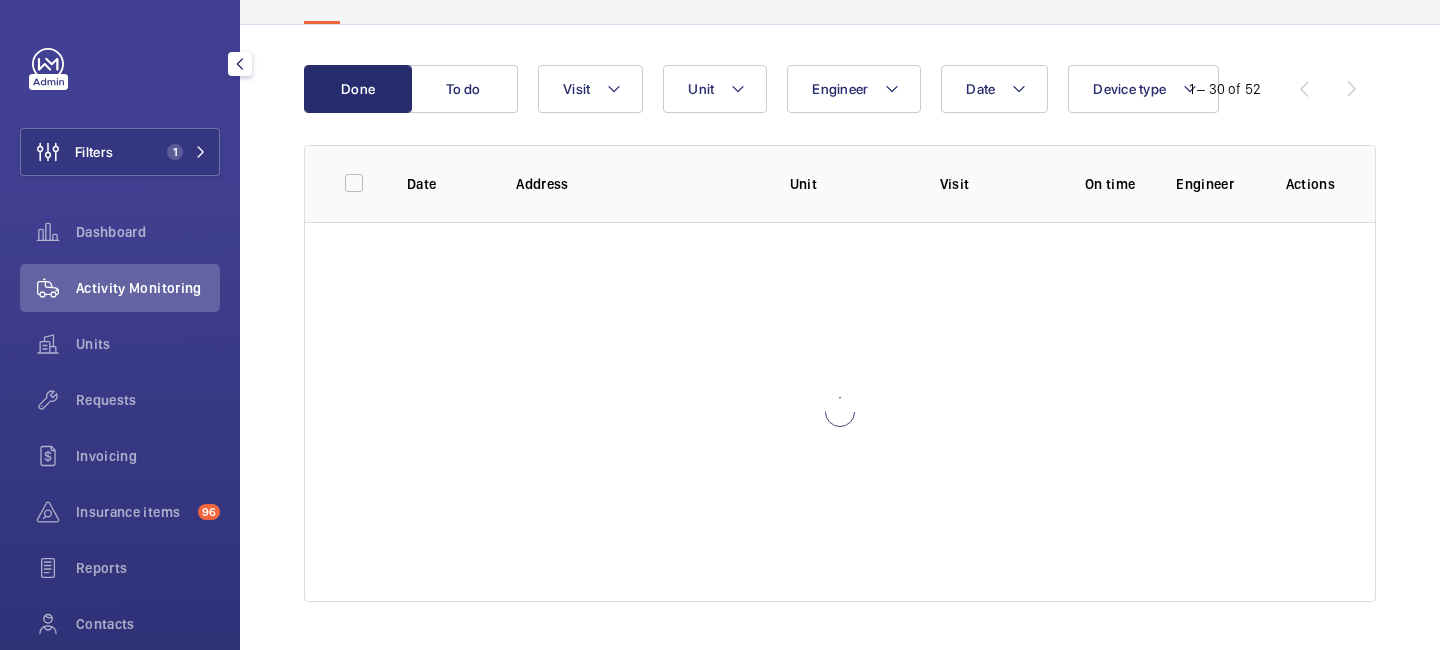 scroll, scrollTop: 167, scrollLeft: 0, axis: vertical 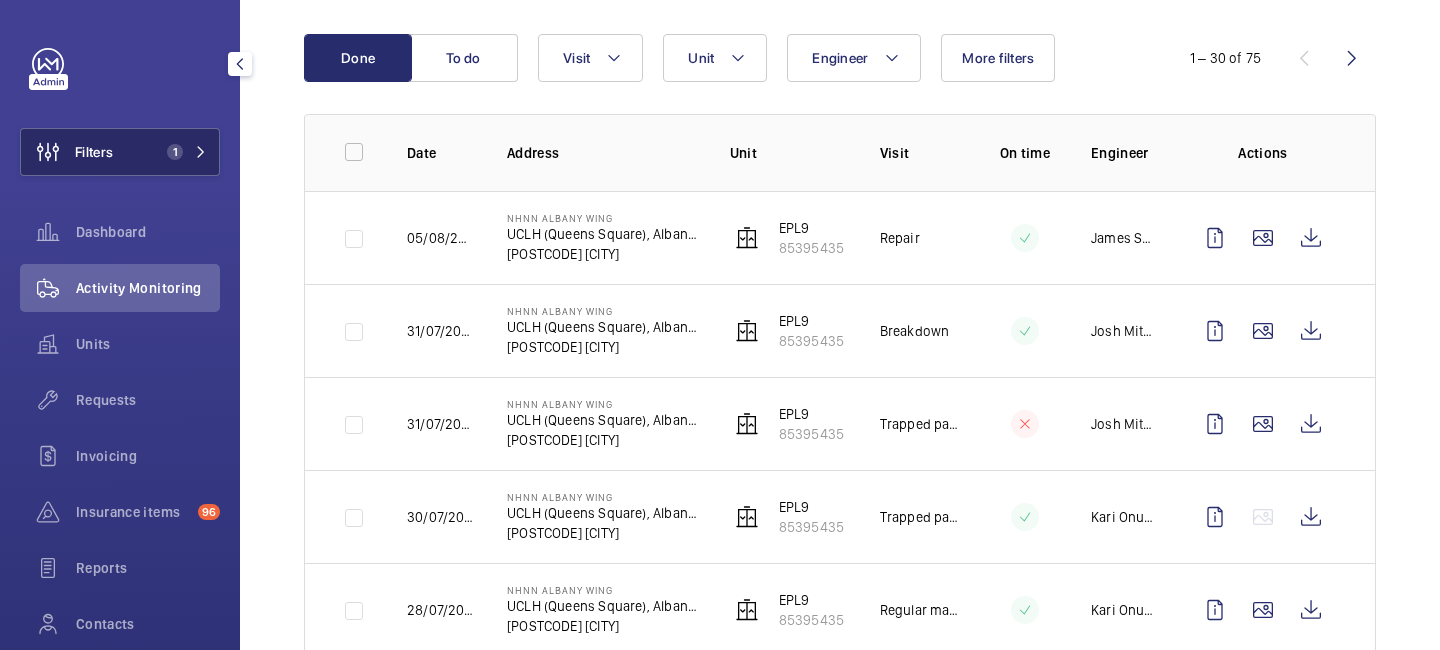 click on "1" 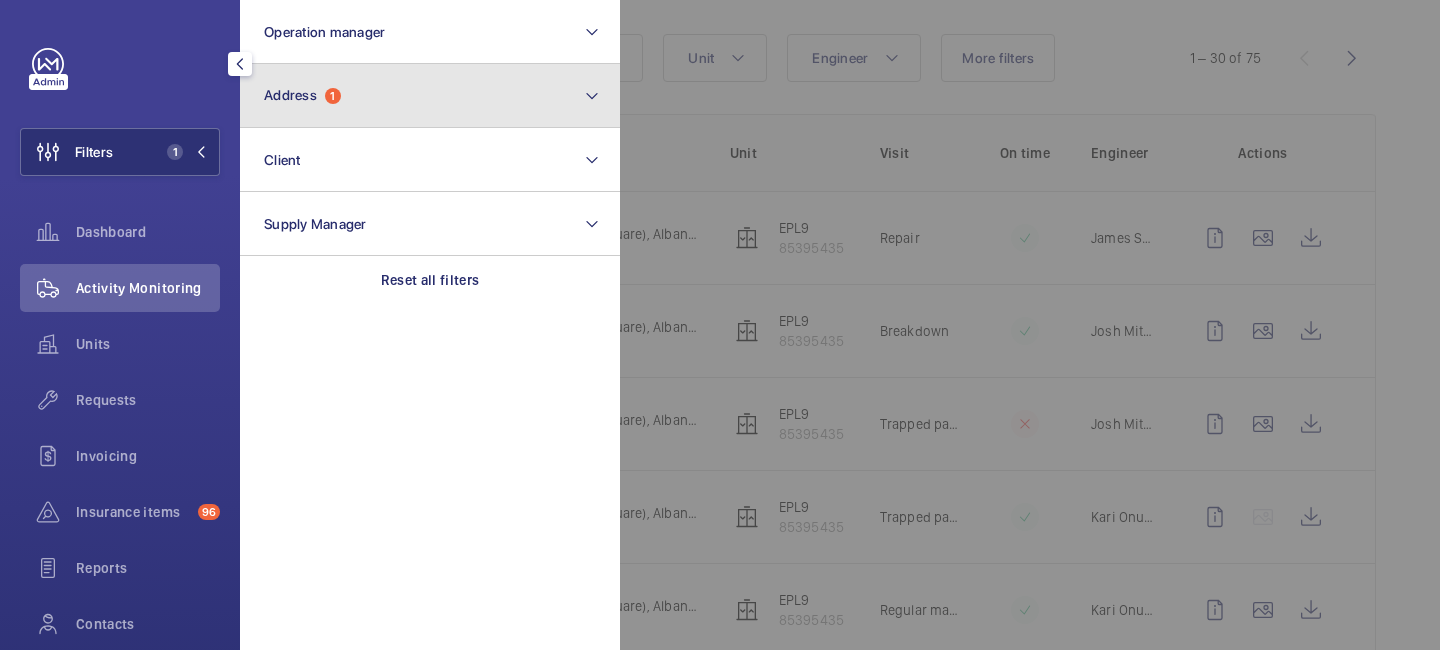 click on "Address  1" 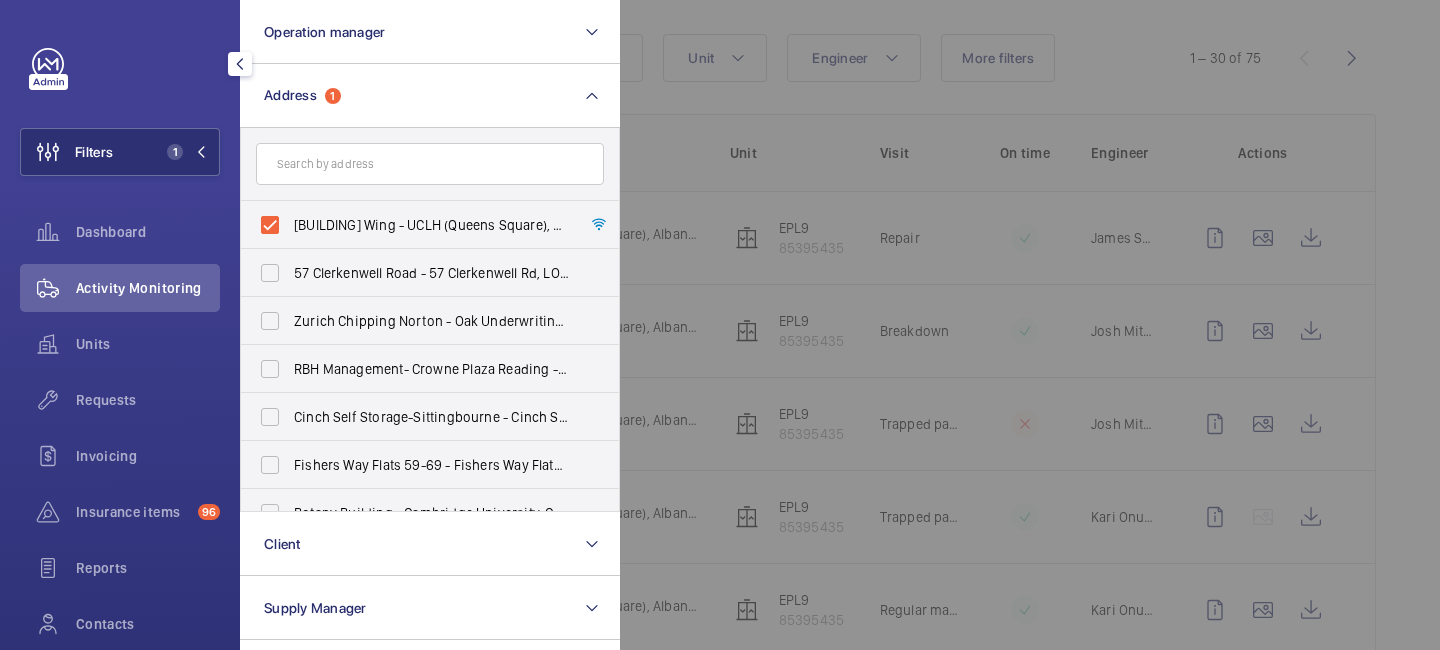 click 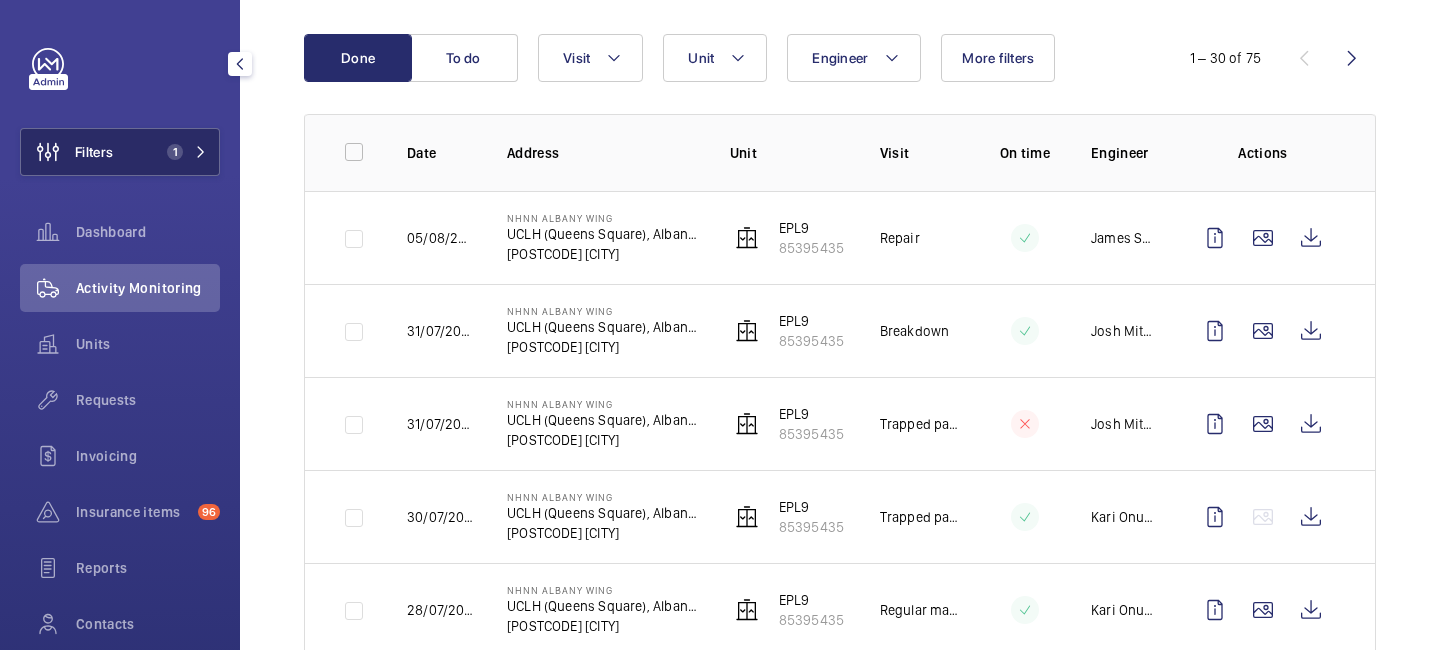 click on "1" 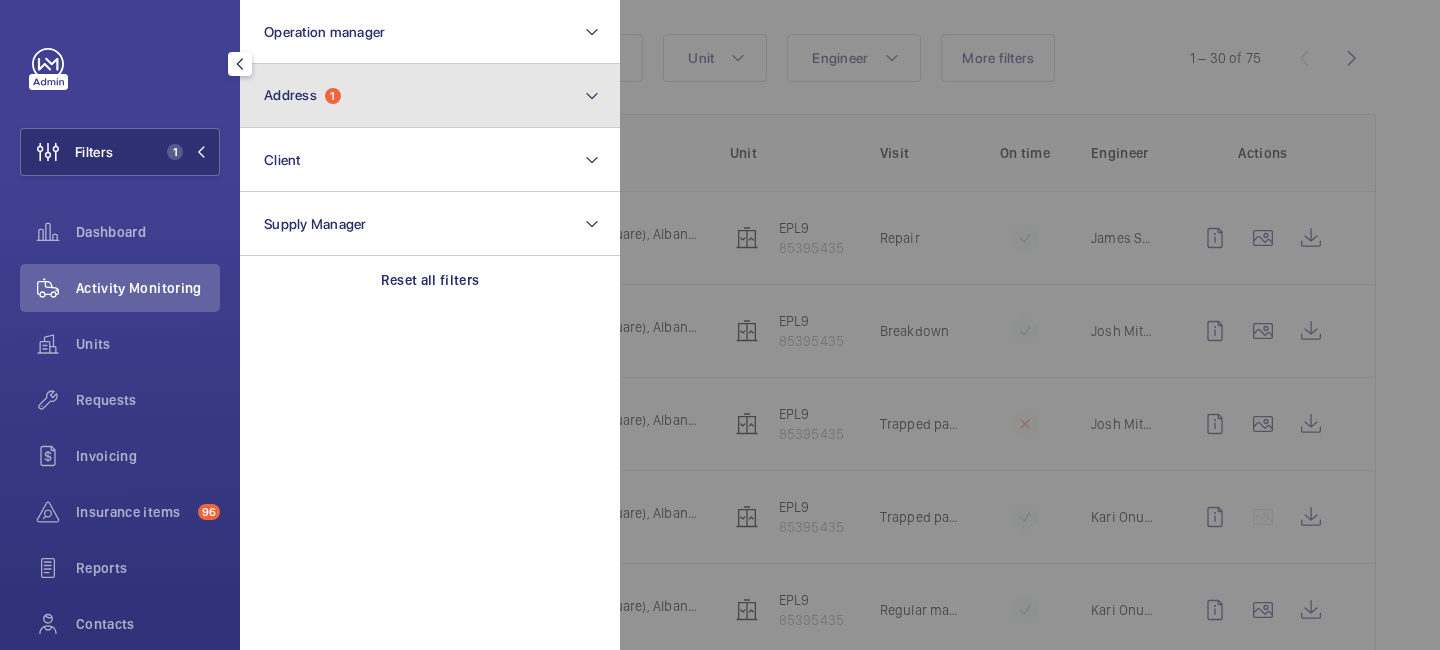 click on "Address  1" 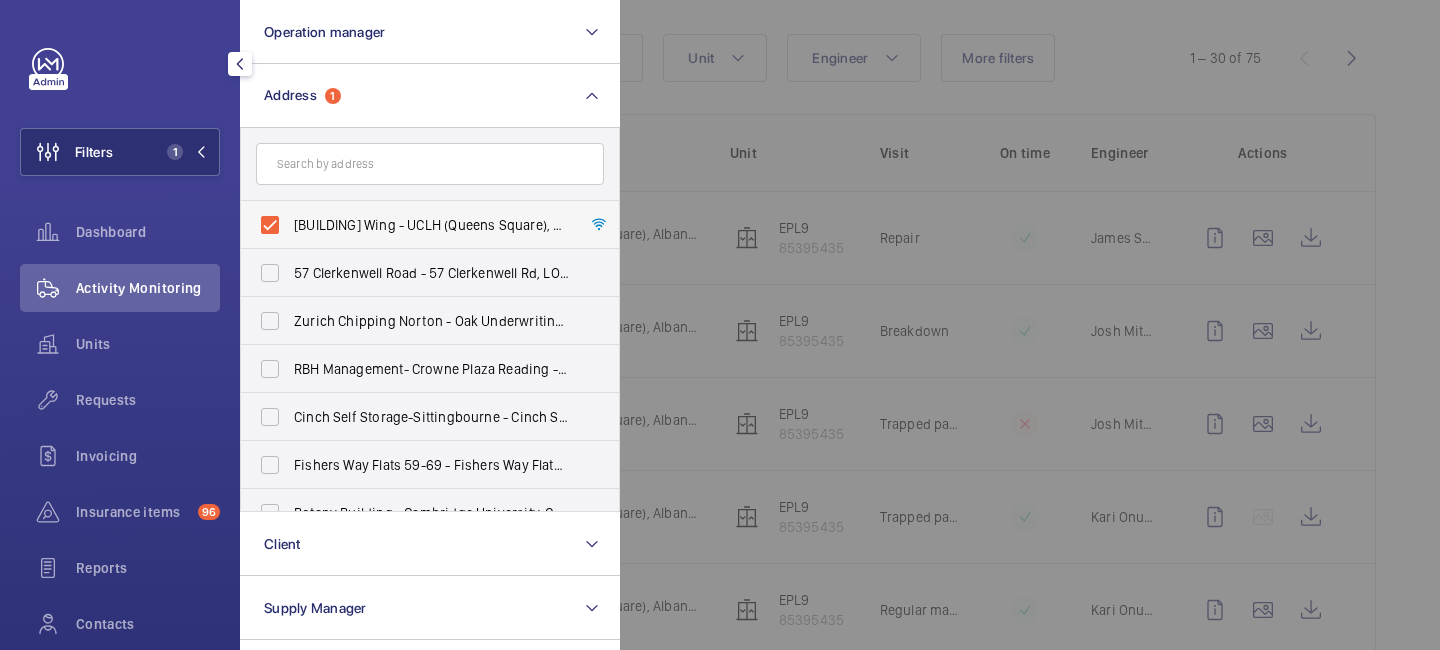 click on "[BUILDING] Wing - UCLH (Queens Square), Albany Wing,, [CITY] [POSTCODE]" at bounding box center (415, 225) 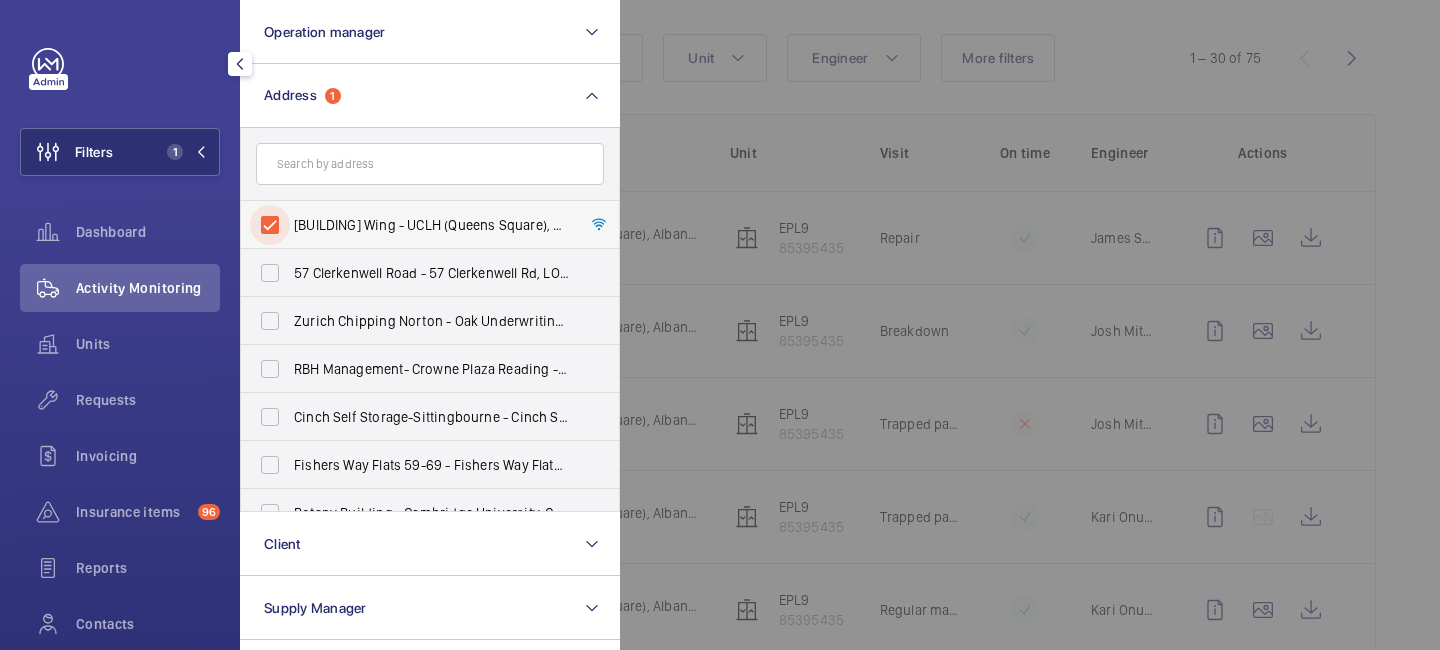 click on "[BUILDING] Wing - UCLH (Queens Square), Albany Wing,, [CITY] [POSTCODE]" at bounding box center (270, 225) 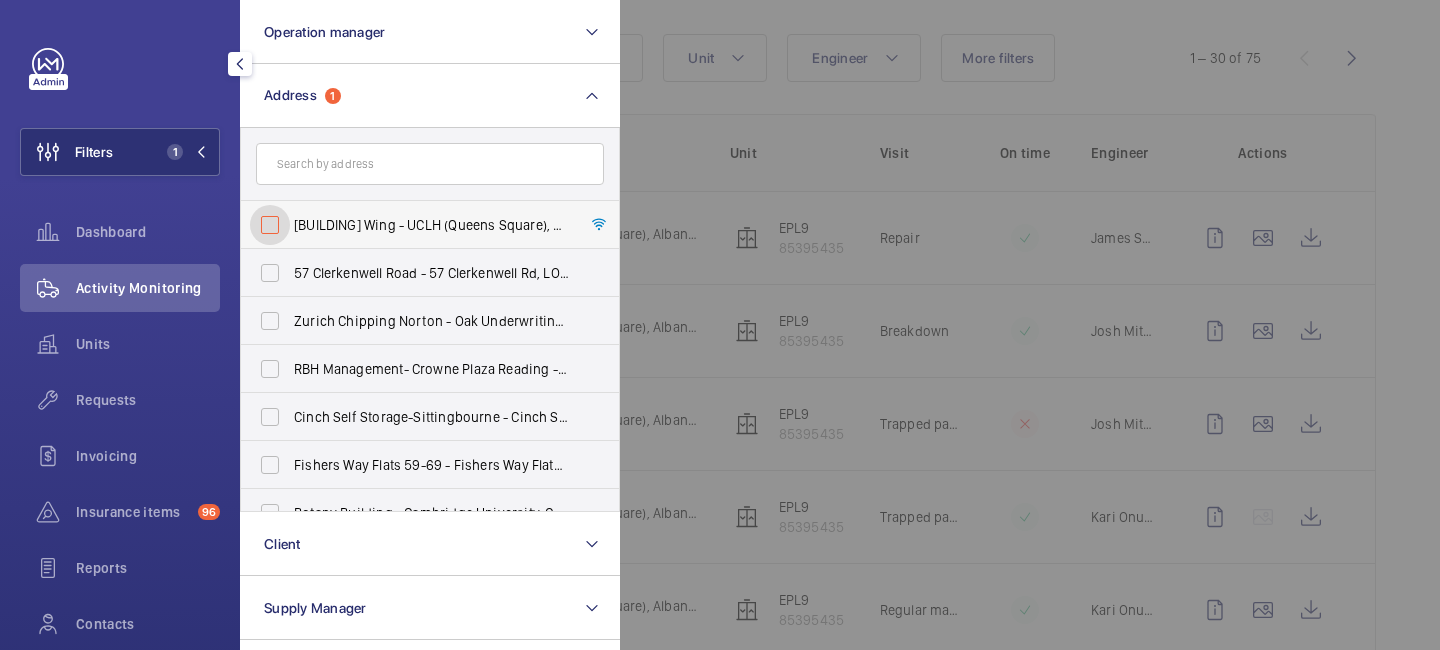 checkbox on "false" 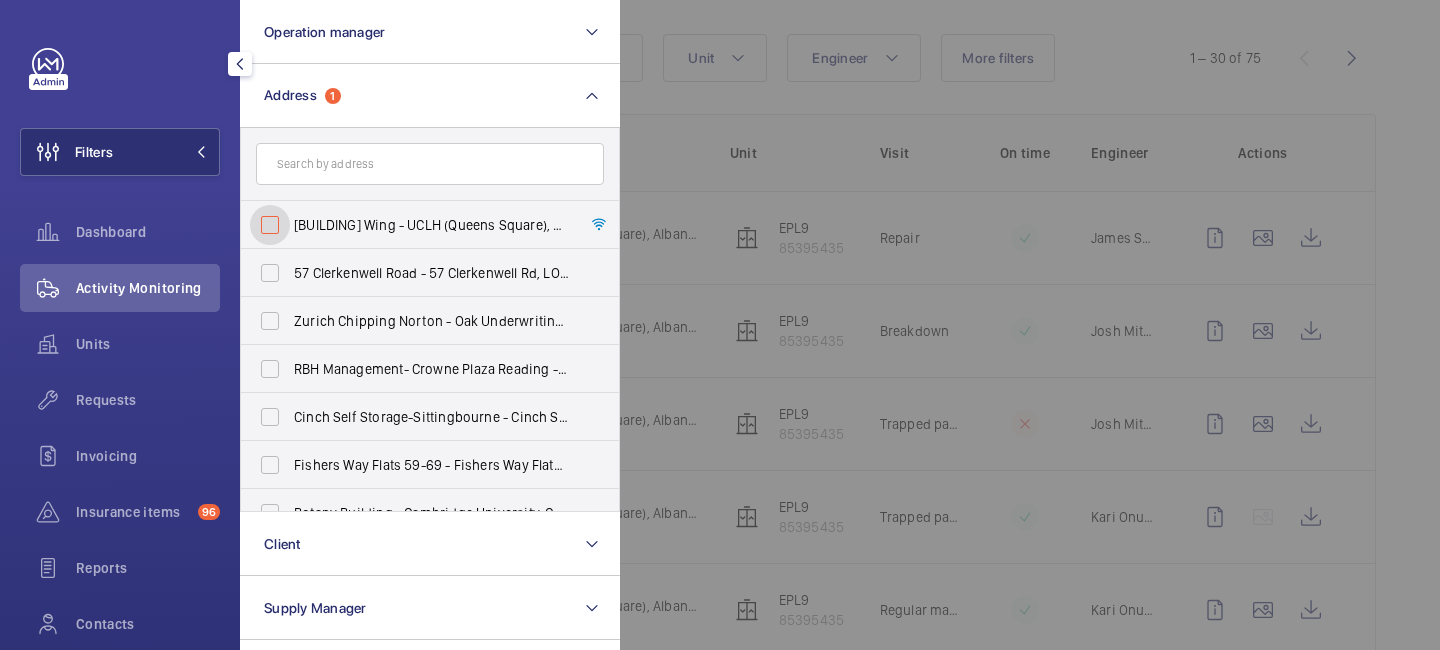scroll, scrollTop: 167, scrollLeft: 0, axis: vertical 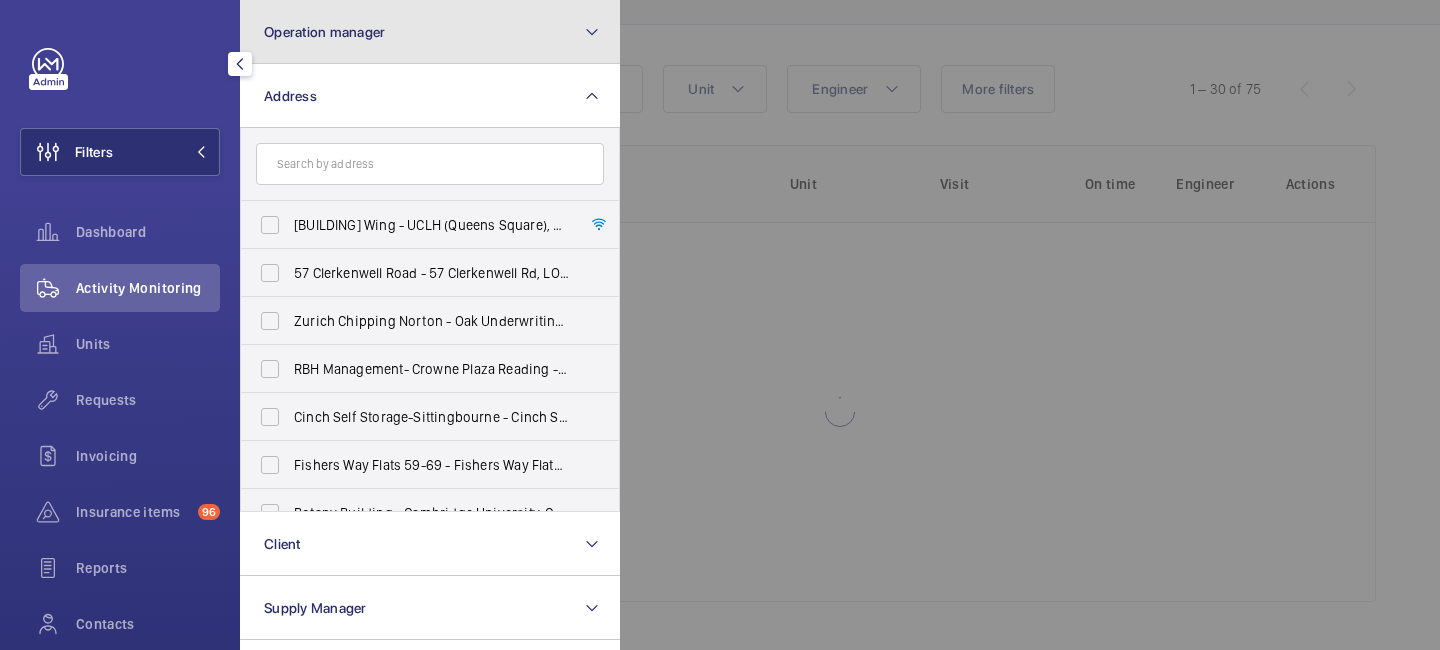 click on "Operation manager" 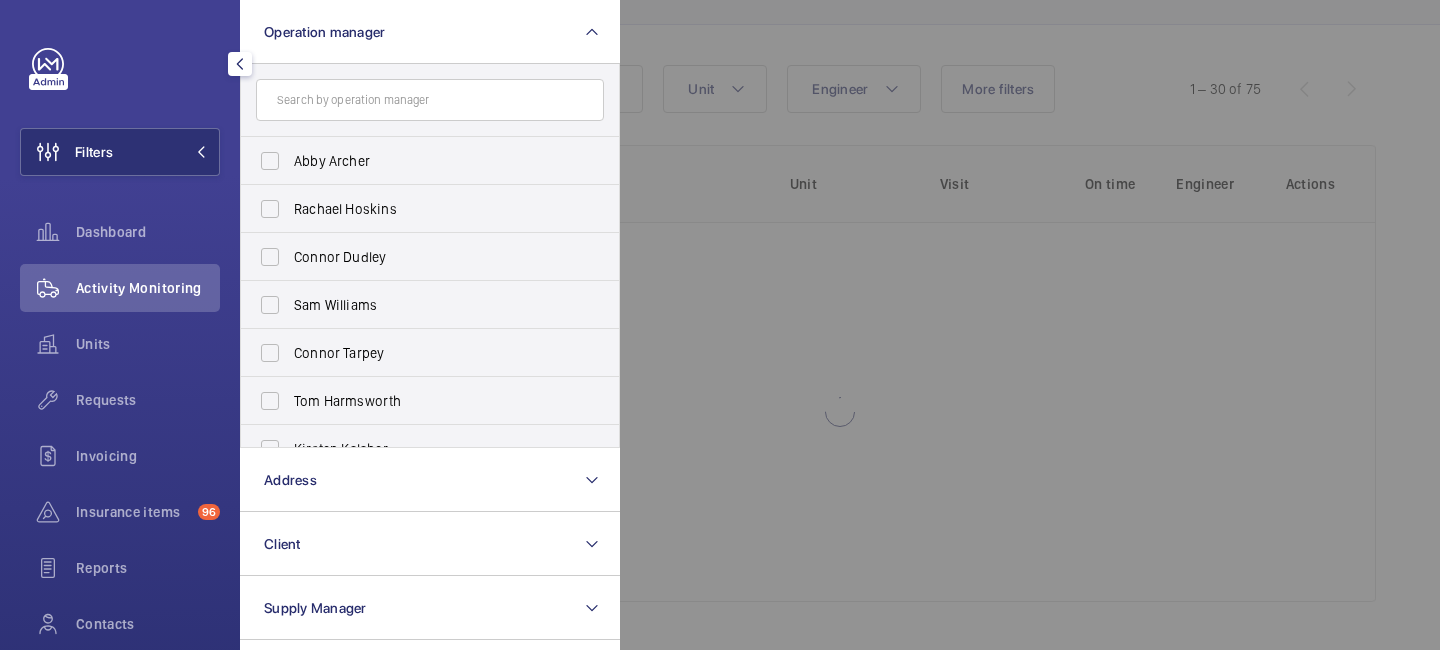 scroll, scrollTop: 198, scrollLeft: 0, axis: vertical 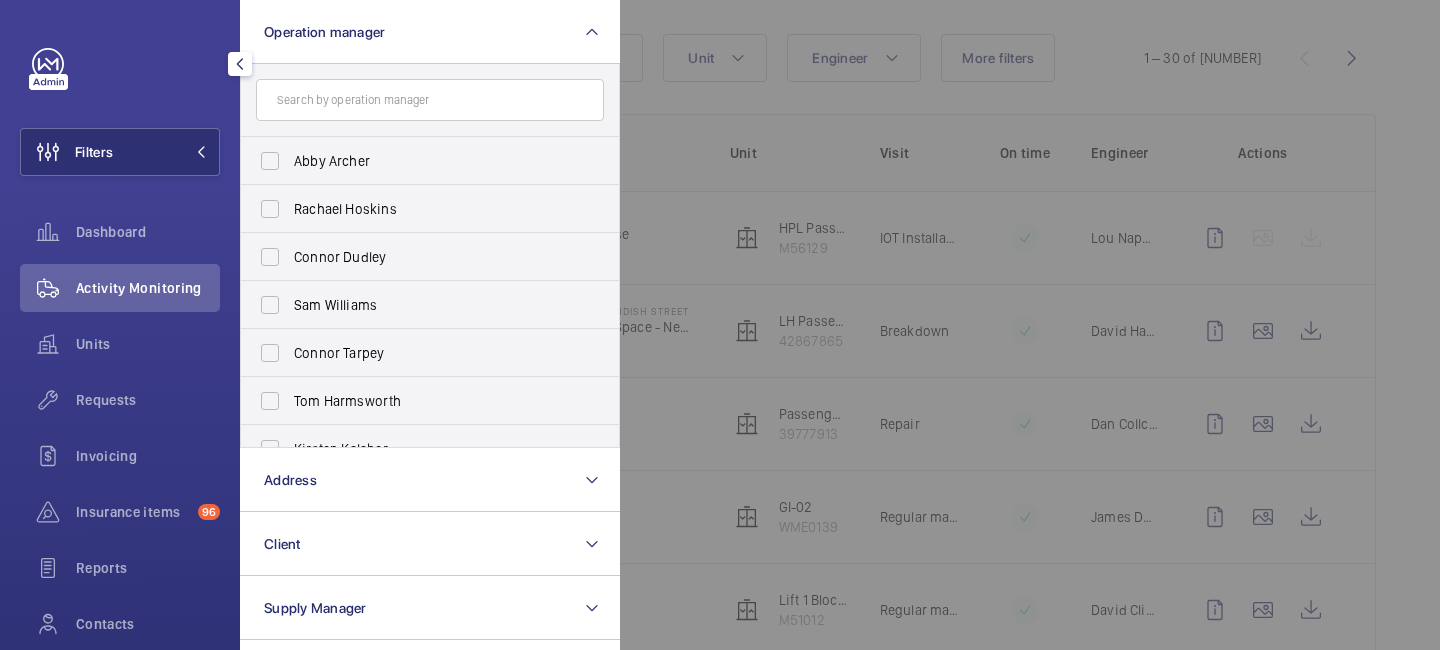 click 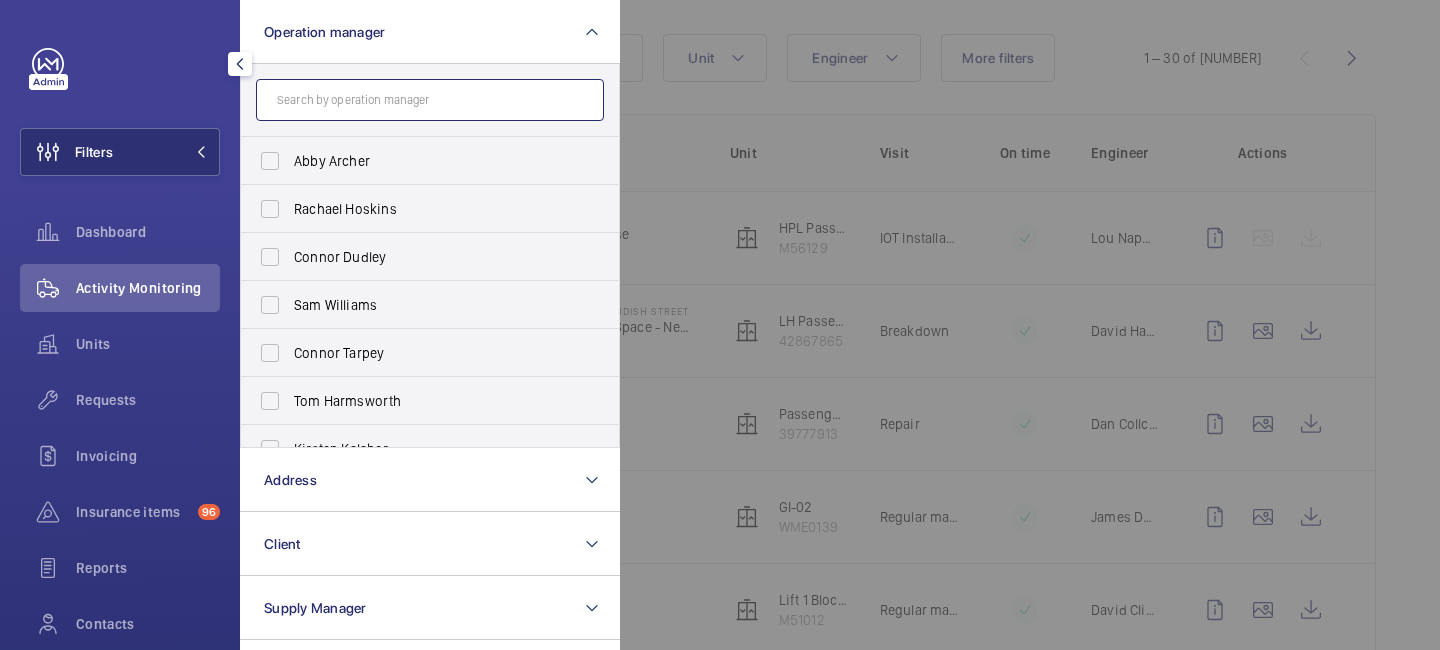 click 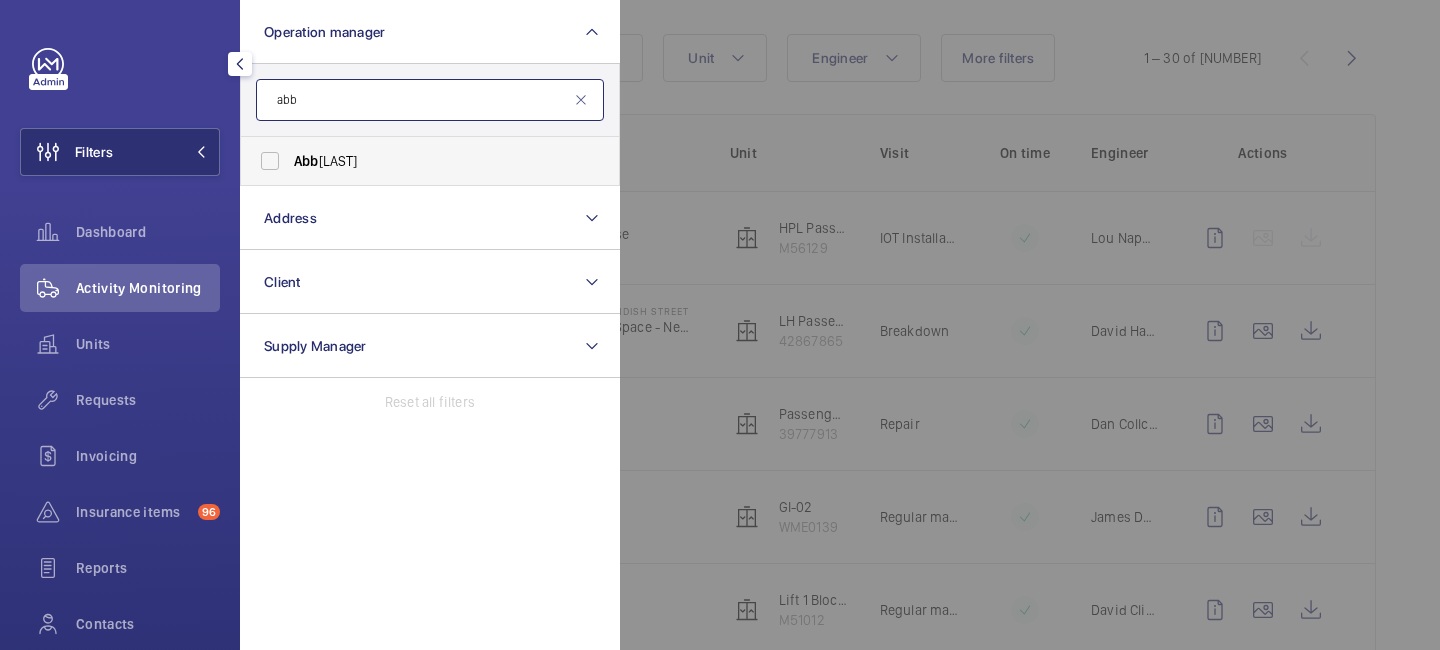 type on "abb" 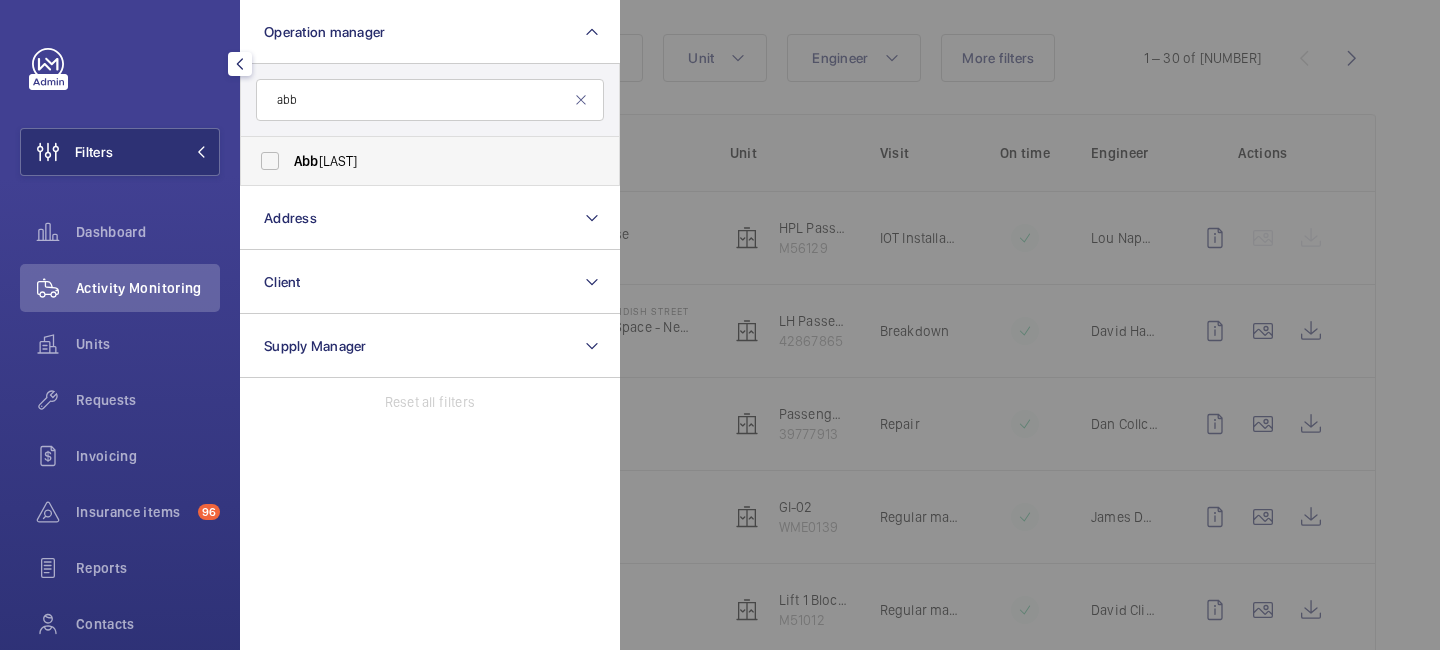 click on "[FIRST] [LAST]" at bounding box center (415, 161) 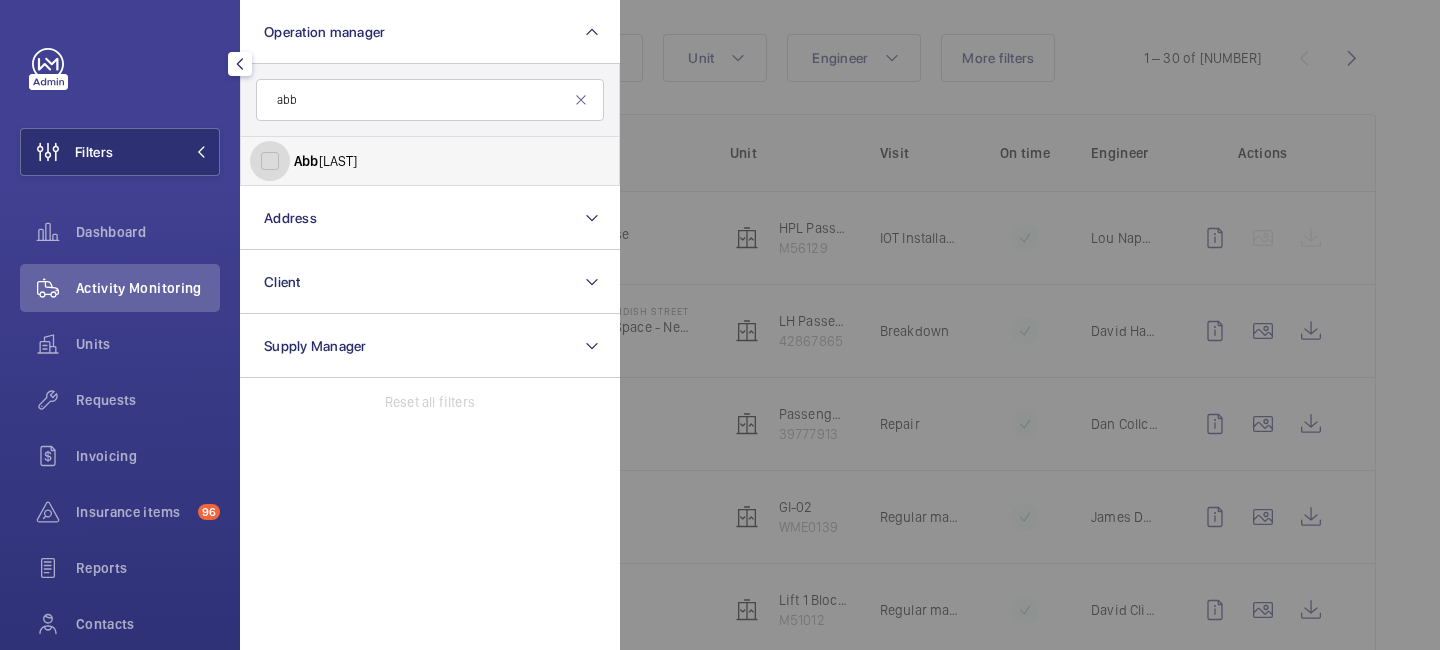 click on "[FIRST] [LAST]" at bounding box center (270, 161) 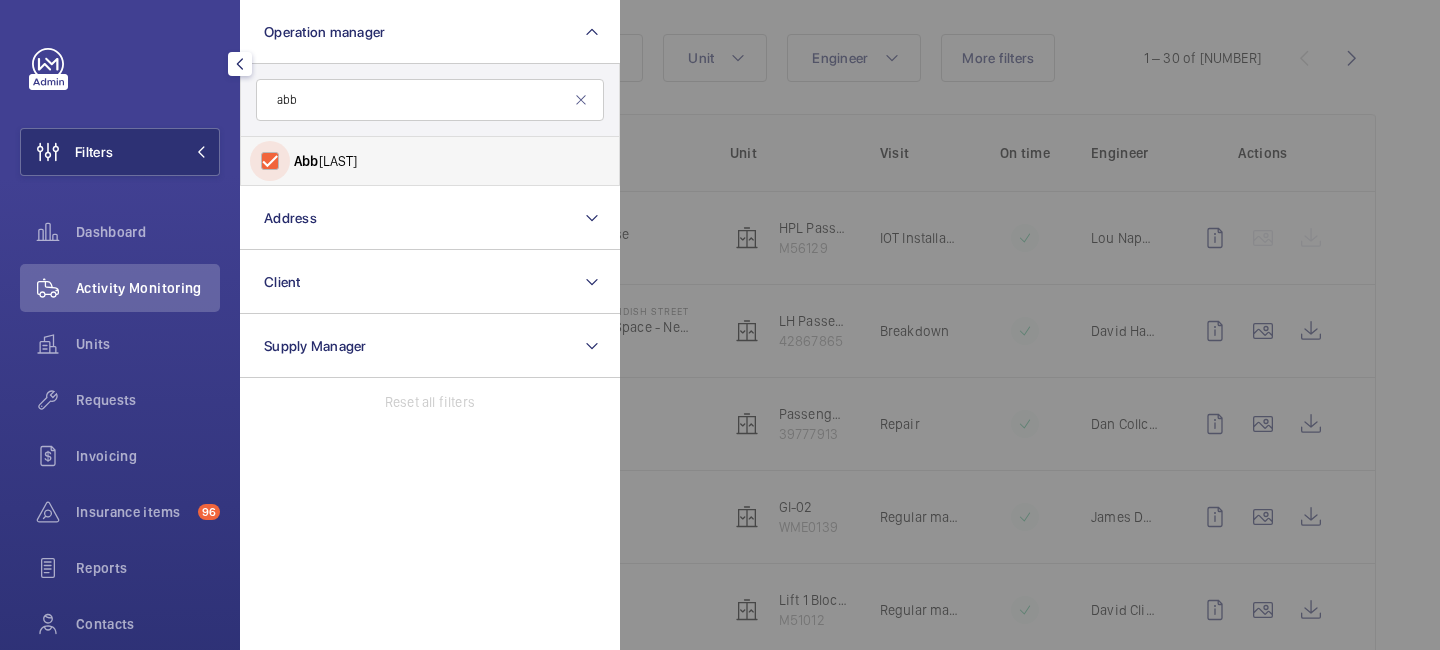 checkbox on "true" 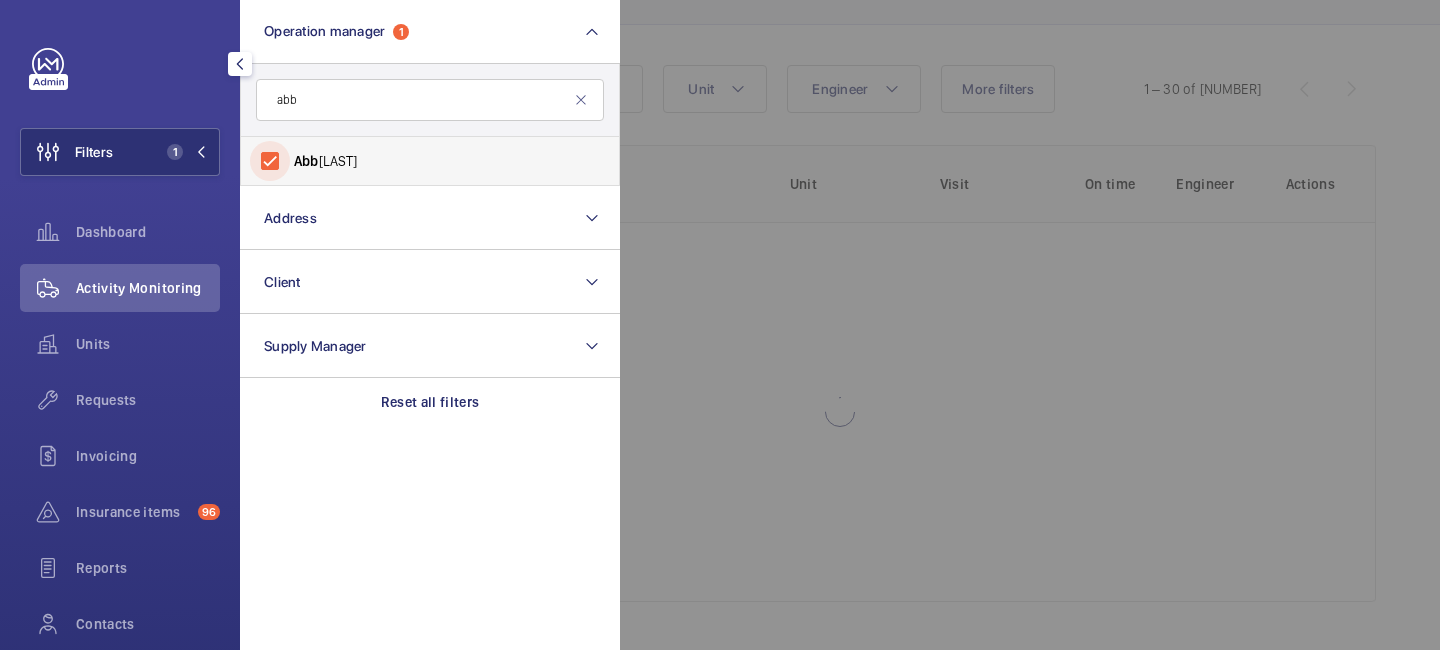 scroll, scrollTop: 167, scrollLeft: 0, axis: vertical 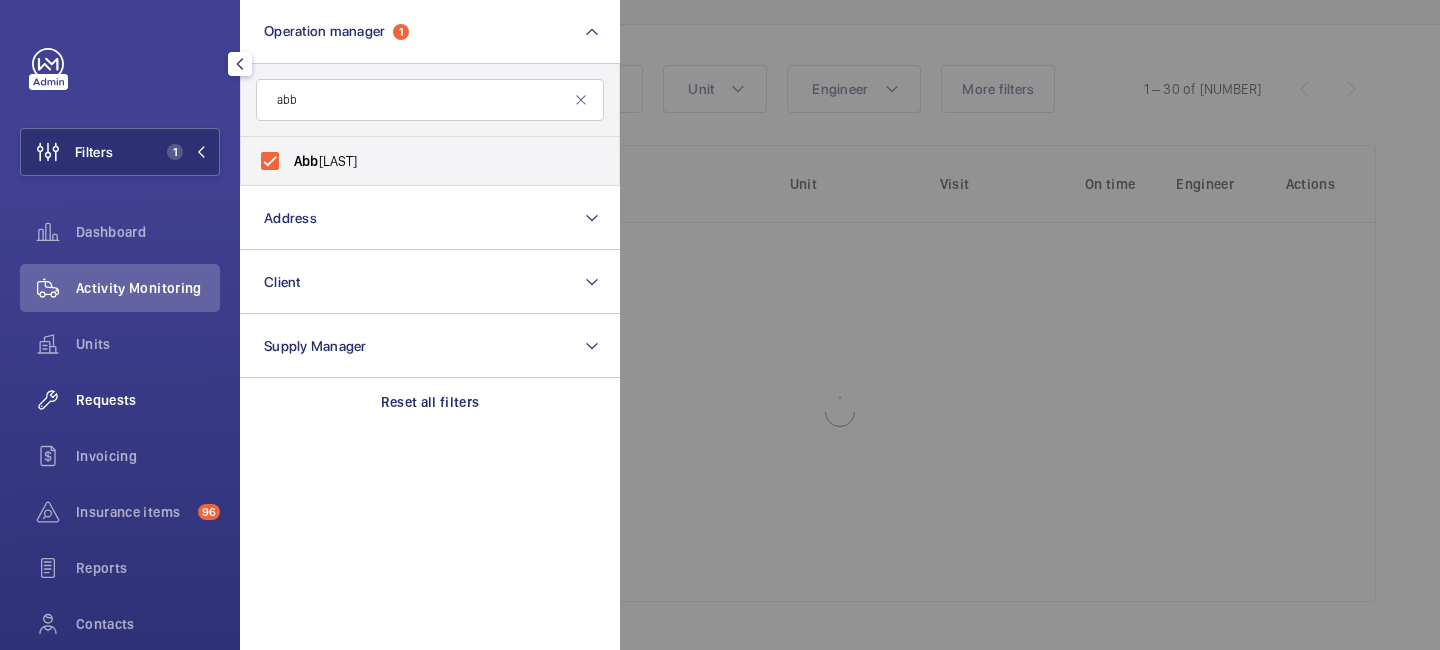 click on "Requests" 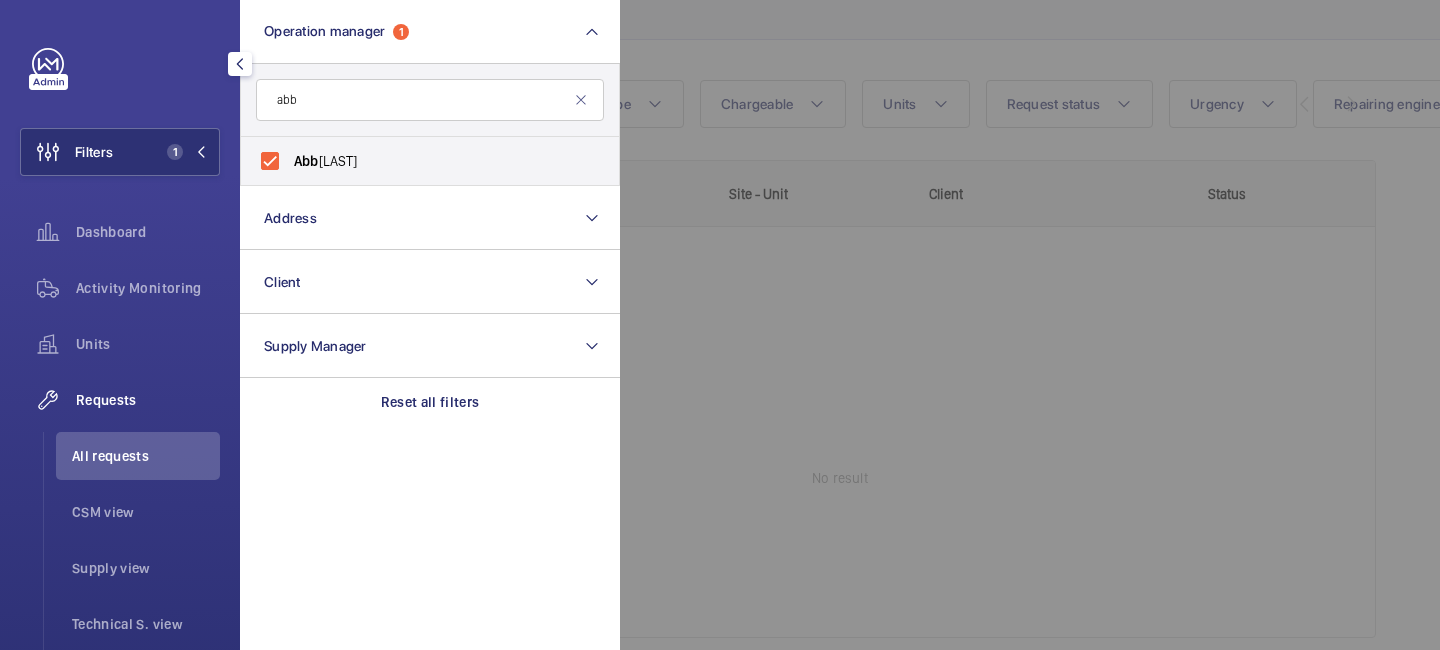 scroll, scrollTop: 0, scrollLeft: 0, axis: both 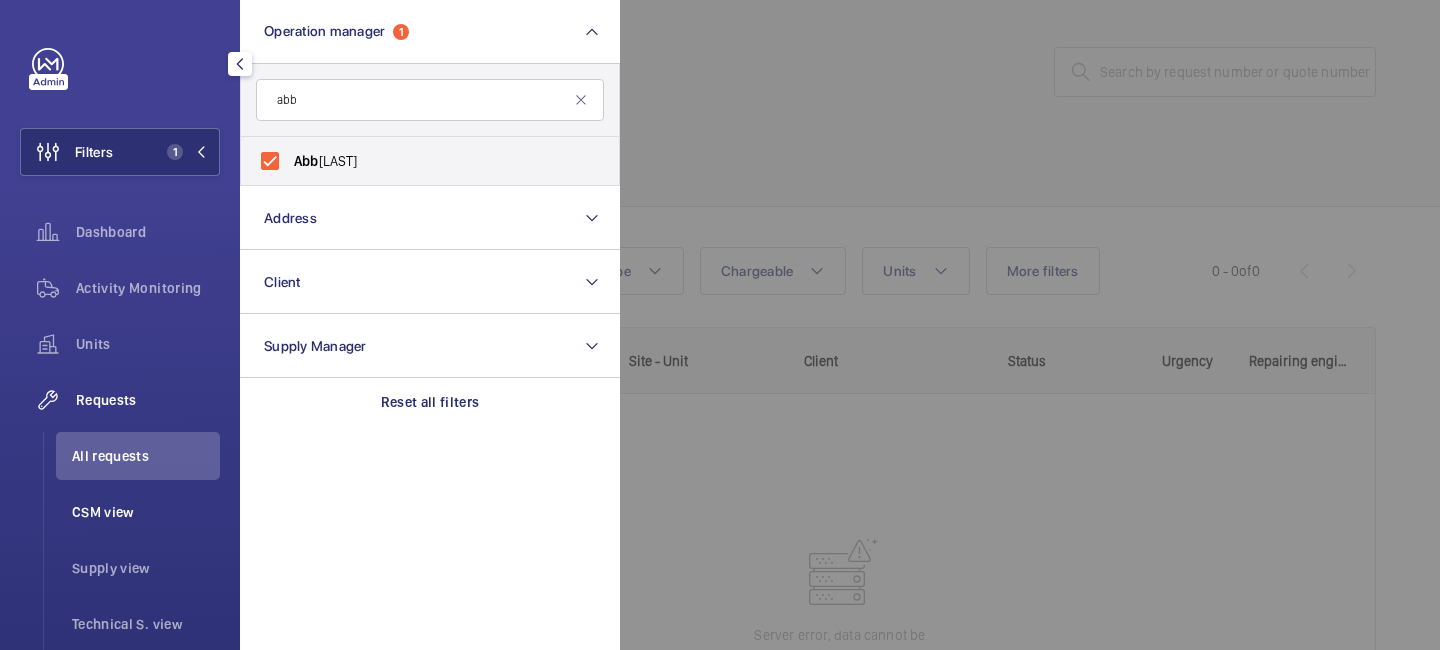 click on "CSM view" 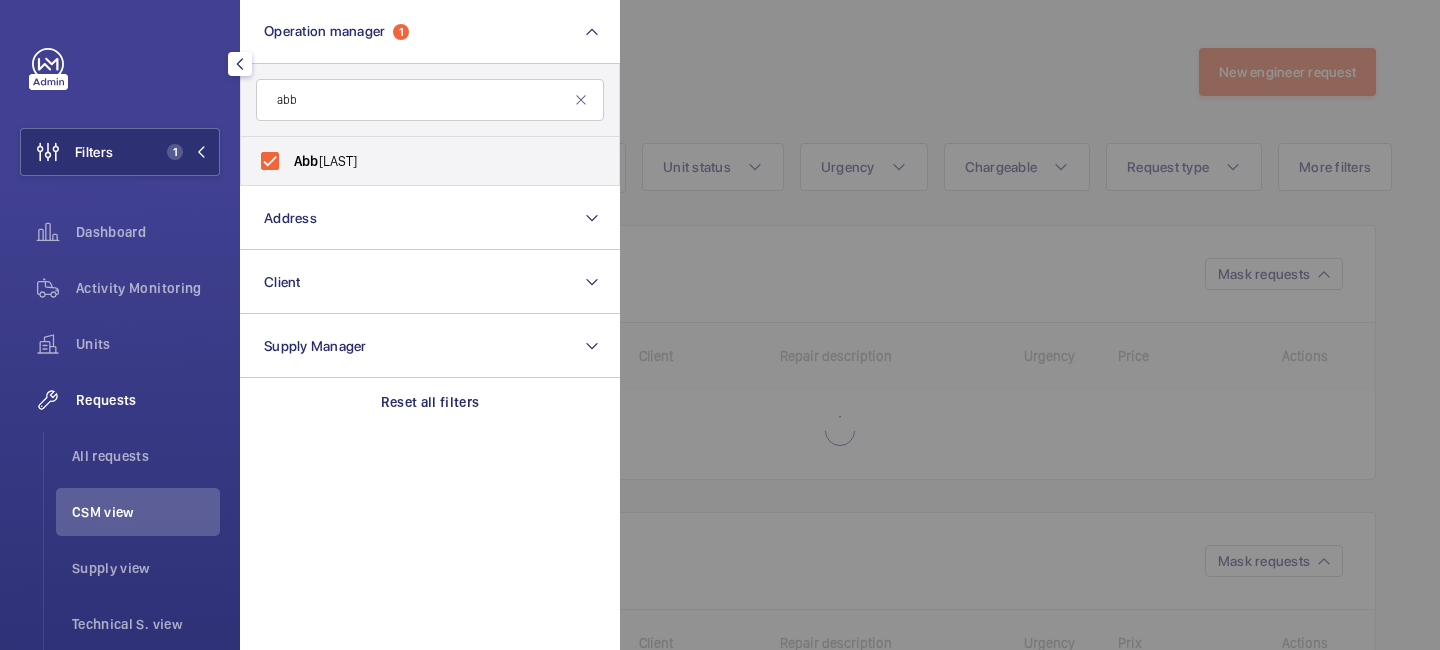 click 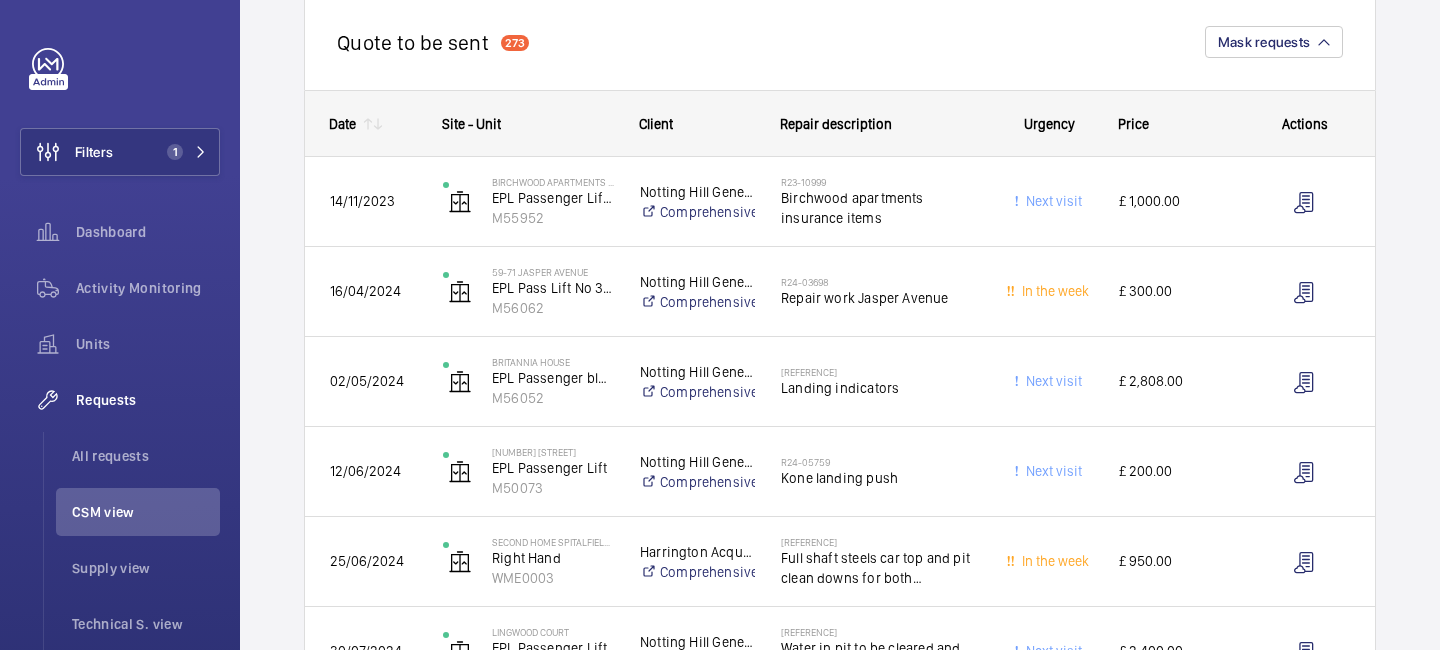 scroll, scrollTop: 0, scrollLeft: 0, axis: both 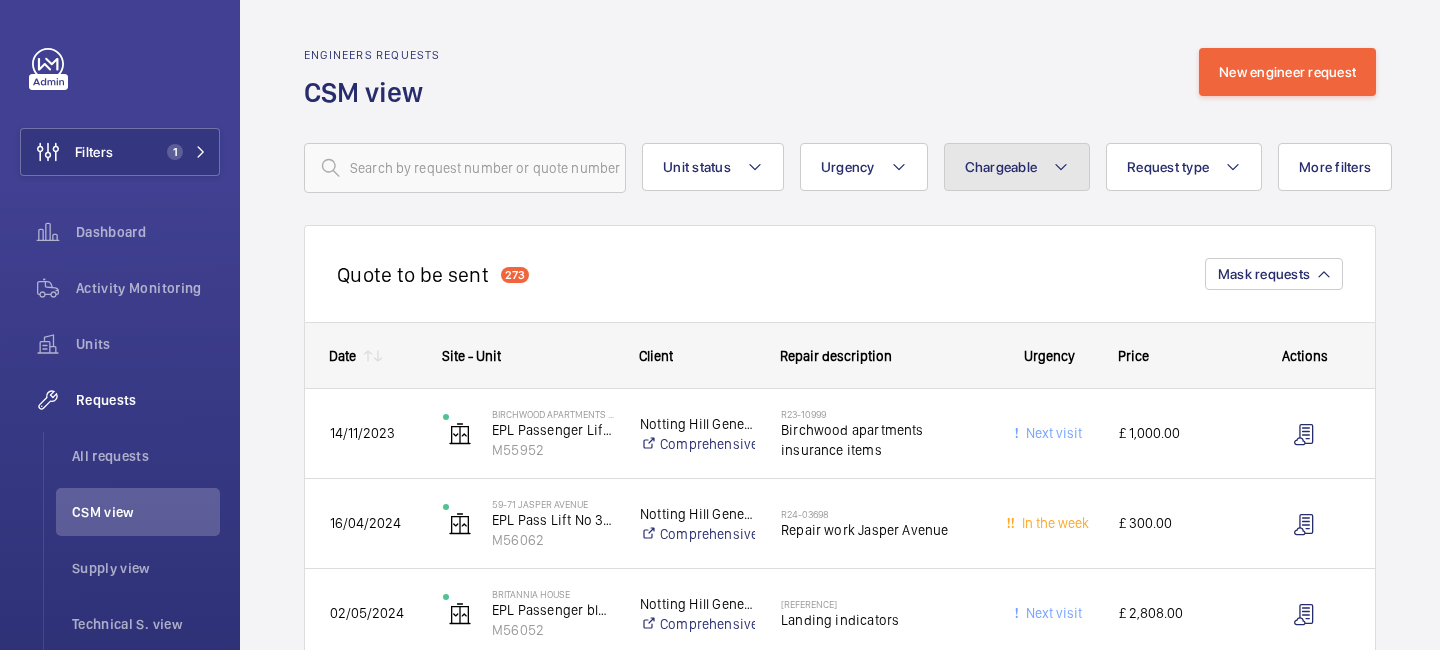 click on "Chargeable" 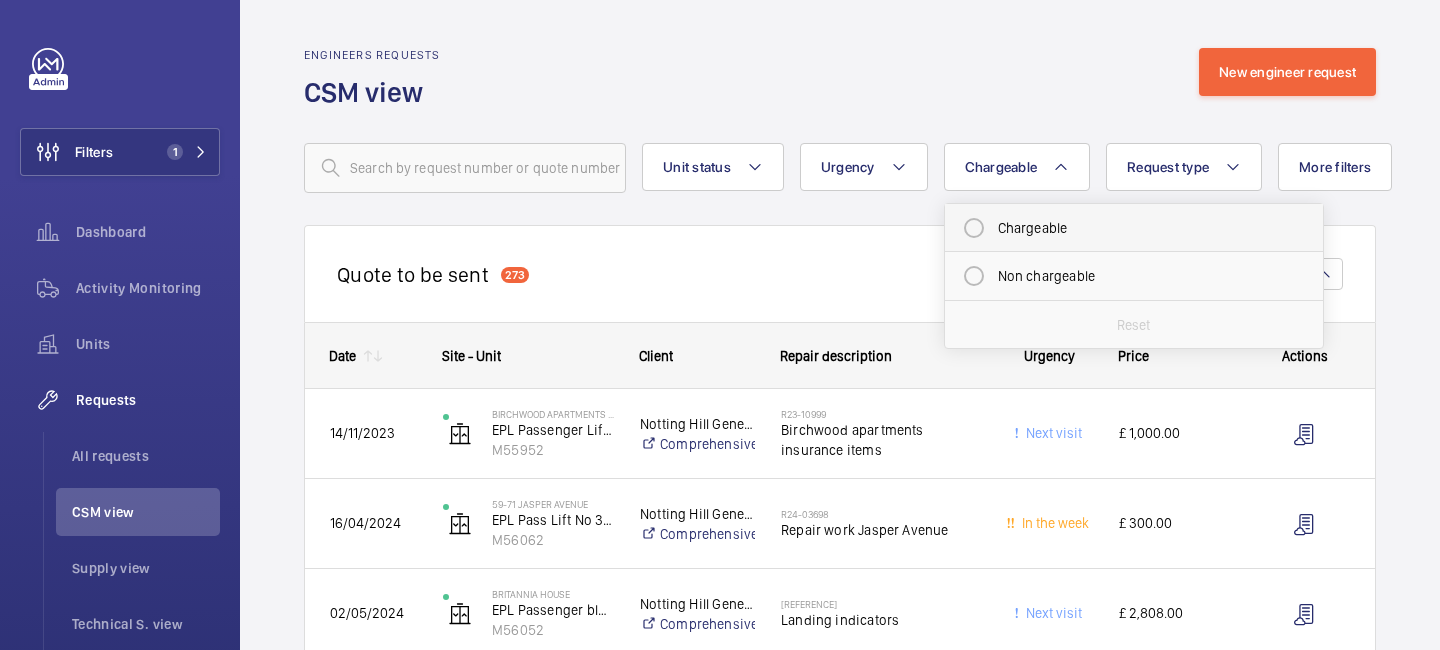 click on "Chargeable" at bounding box center (1134, 228) 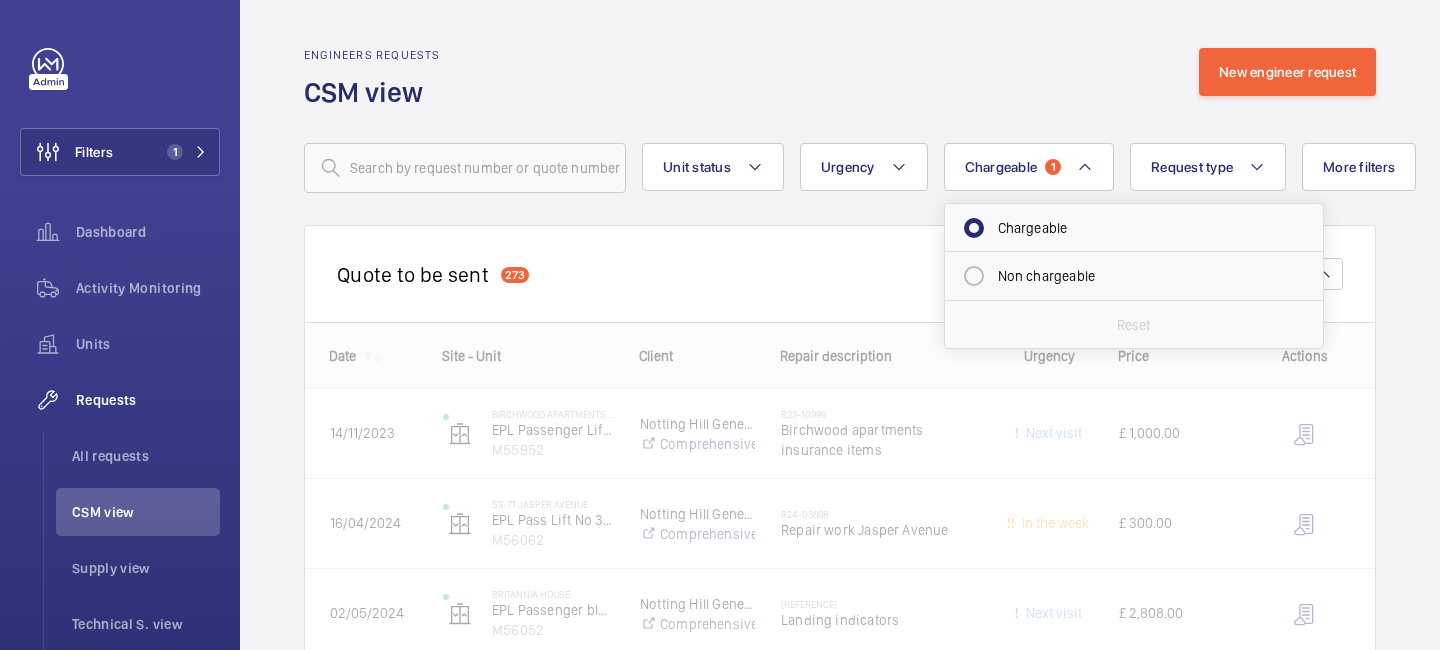 click on "Engineers requests CSM view  New engineer request  Unit status Urgency Chargeable 1 Chargeable Non chargeable Reset Request type  More filters Device type Reset all filters Quote to be sent  273  Mask requests
Date
Site - Unit
Client" 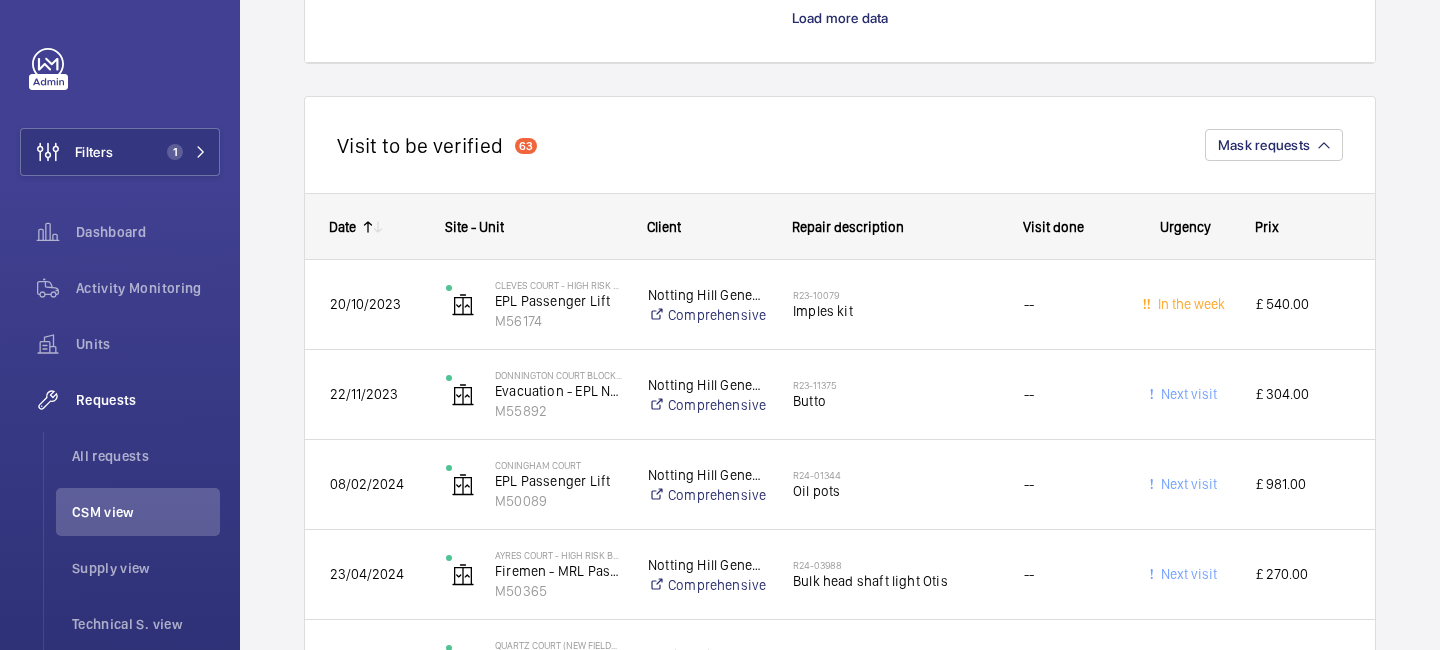 scroll, scrollTop: 6675, scrollLeft: 0, axis: vertical 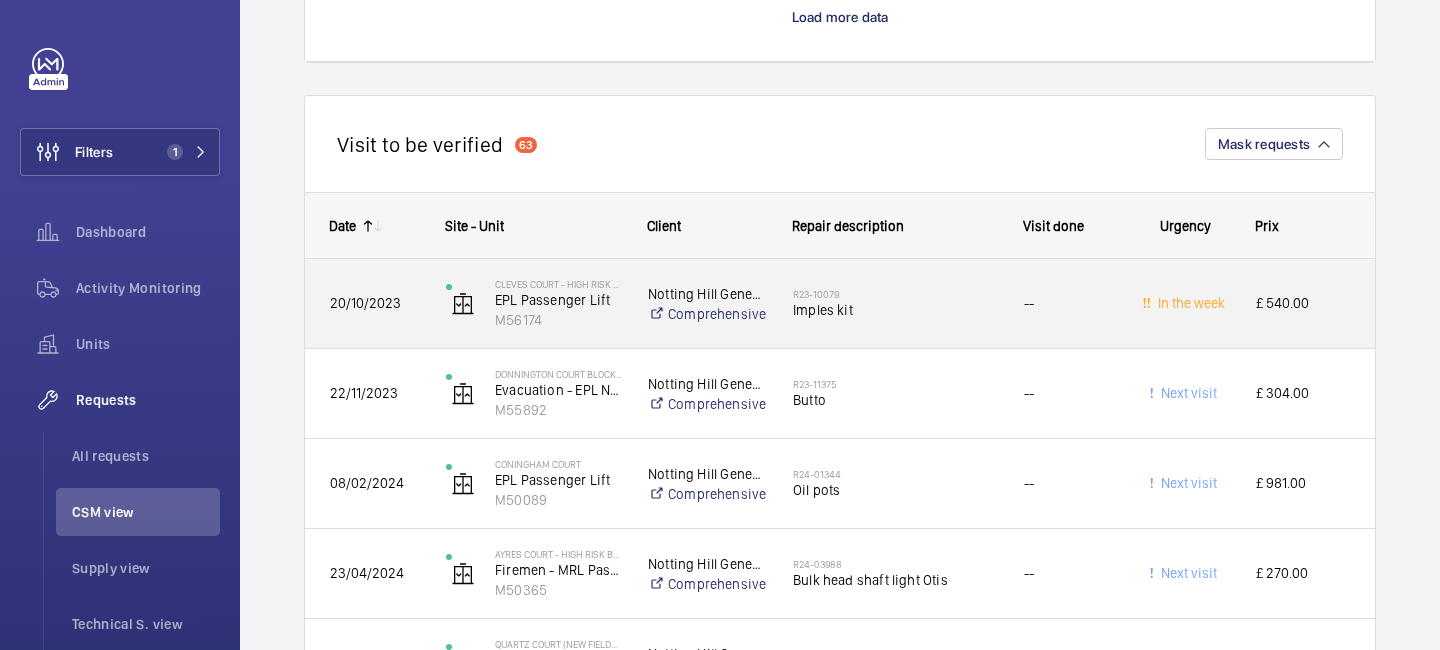 click on "[BUILDING] Court - High Risk Building   EPL Passenger Lift   [PRODUCT_CODE]" 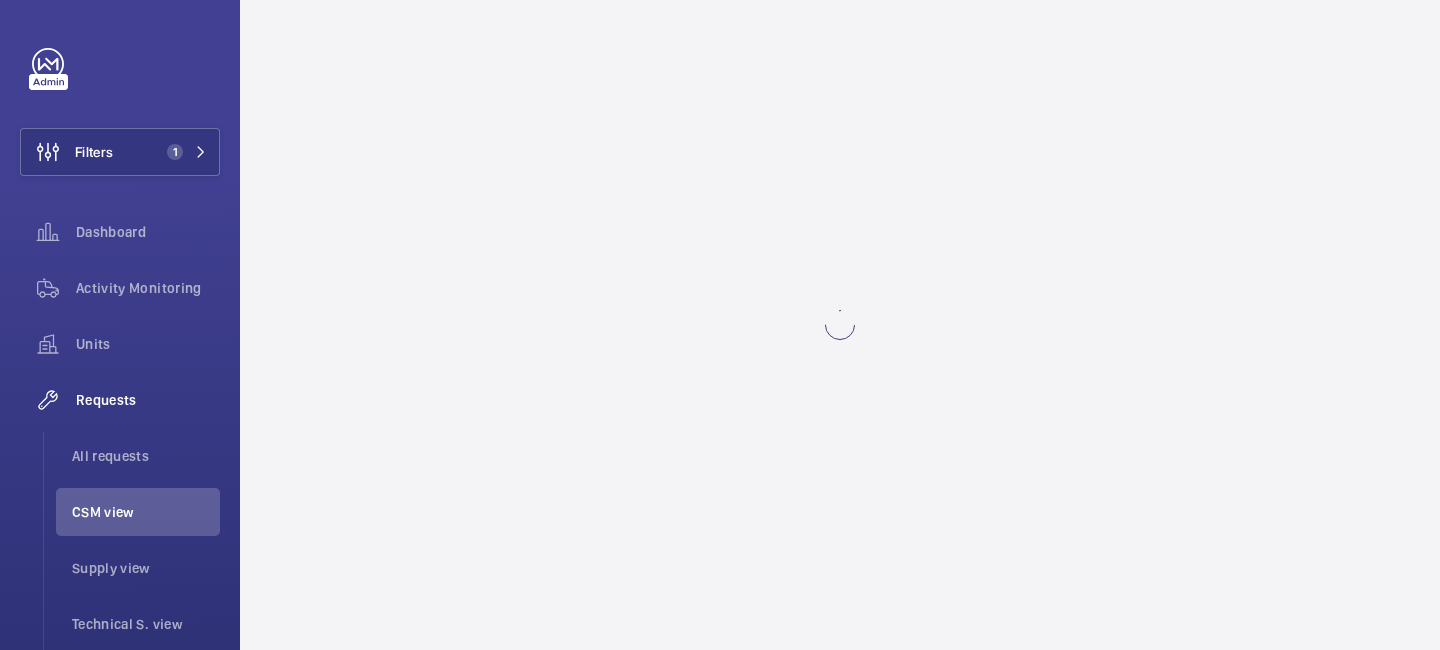 scroll, scrollTop: 0, scrollLeft: 0, axis: both 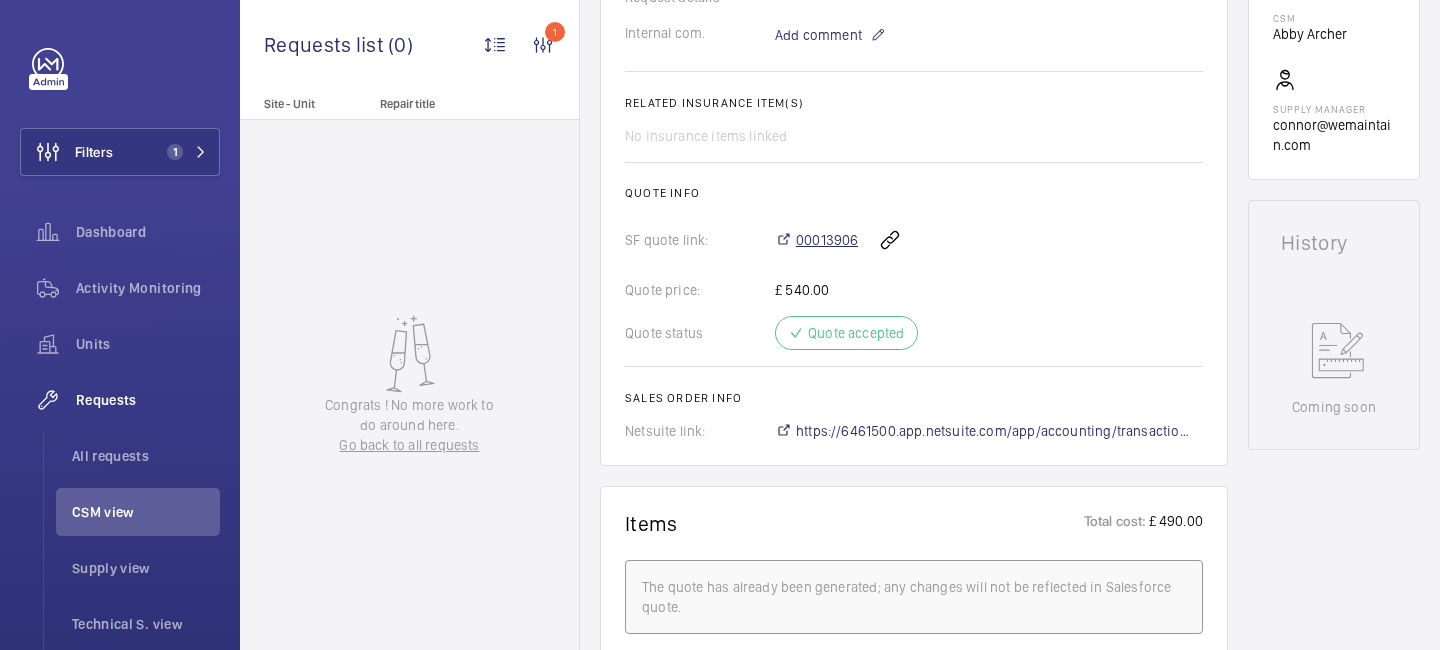 click on "00013906" 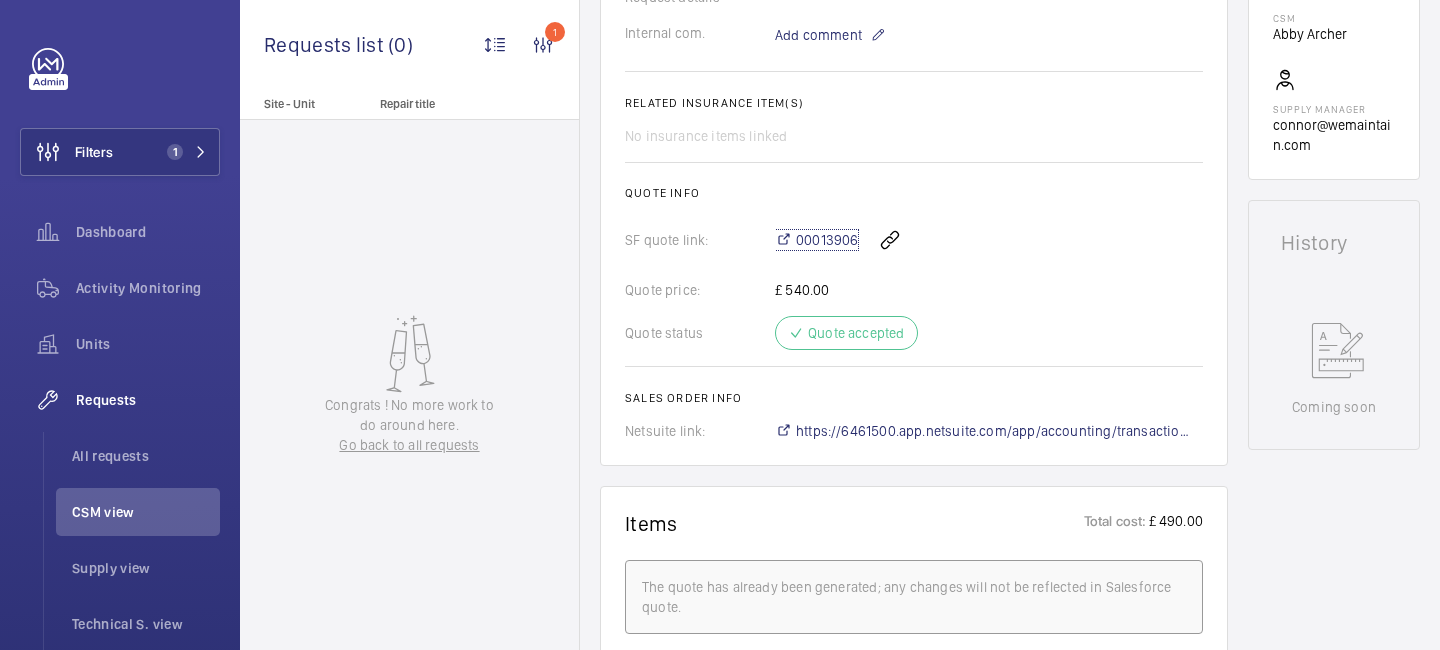 scroll, scrollTop: 0, scrollLeft: 0, axis: both 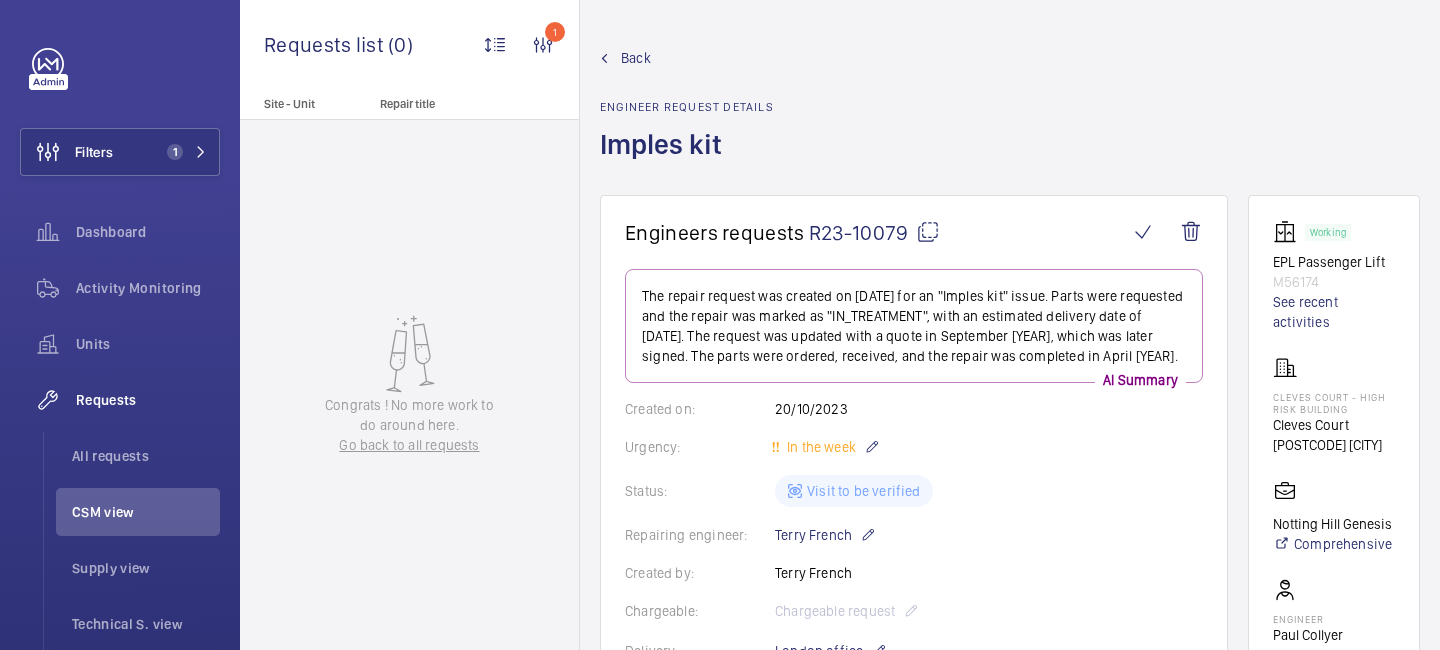 click on "Back" 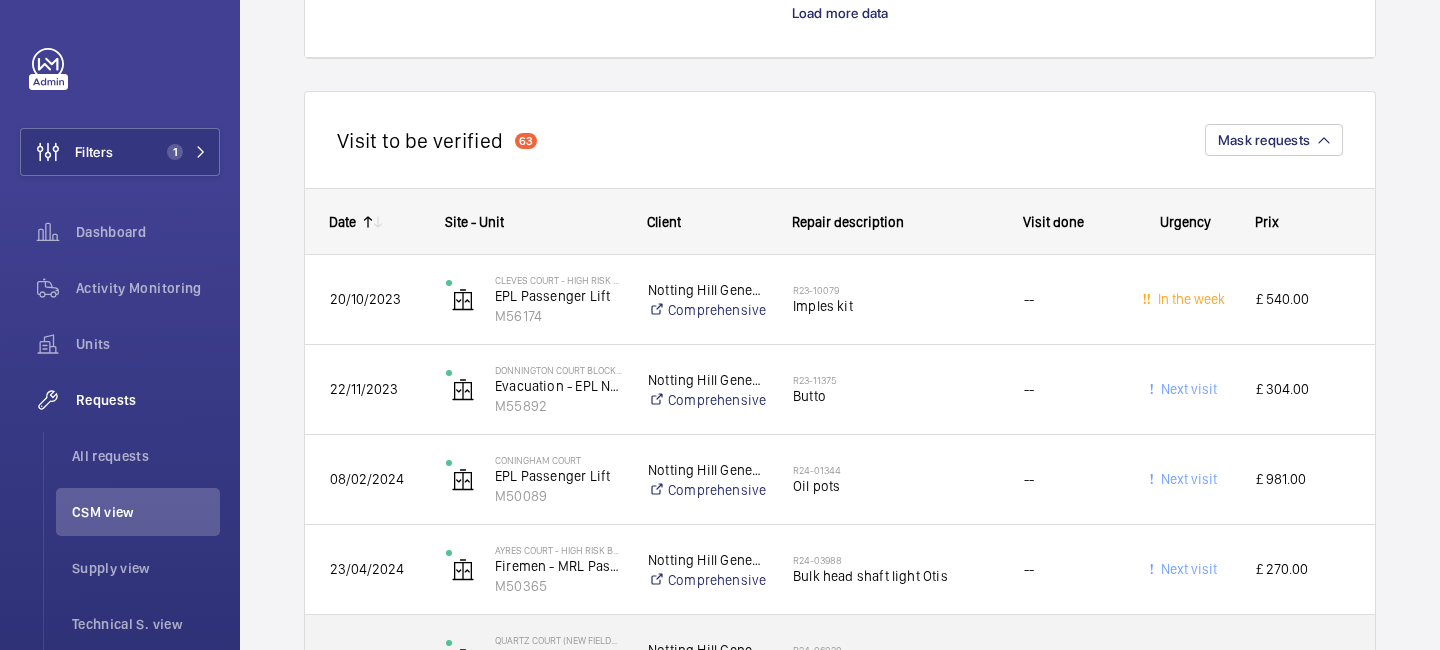 scroll, scrollTop: 6669, scrollLeft: 0, axis: vertical 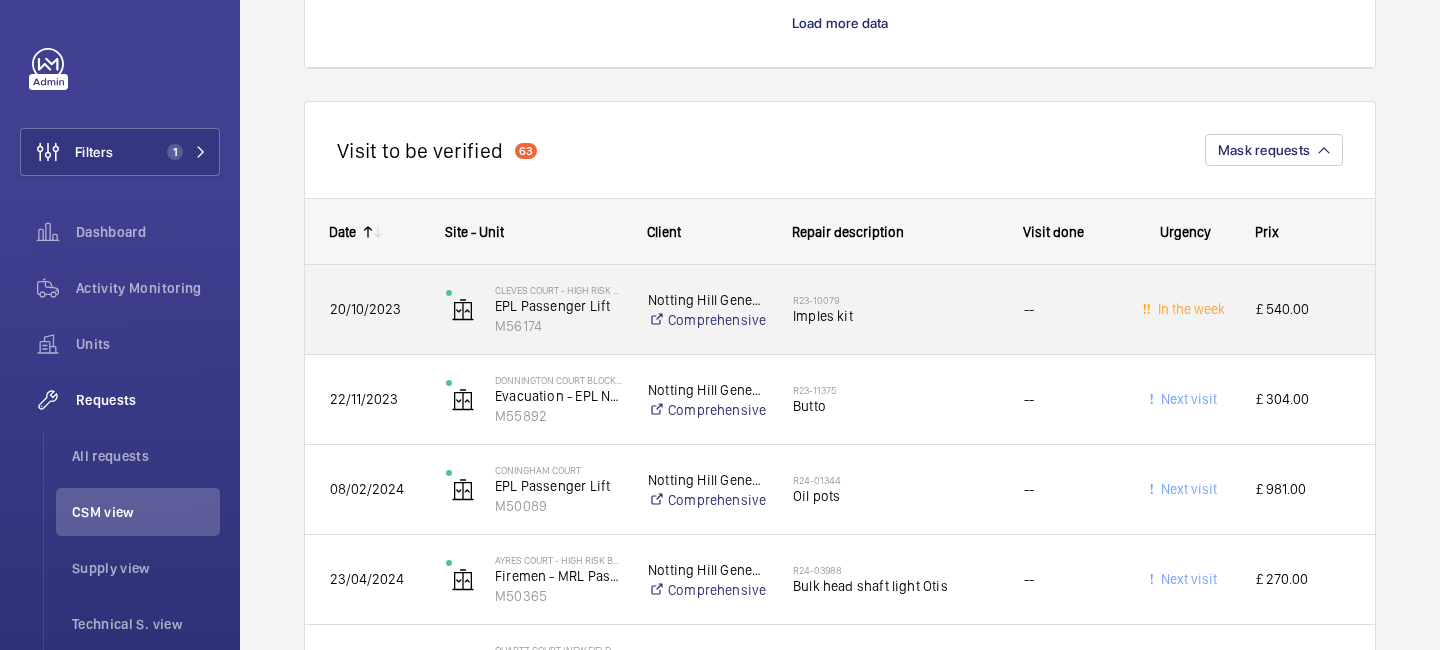click on "R23-10079   Imples kit" 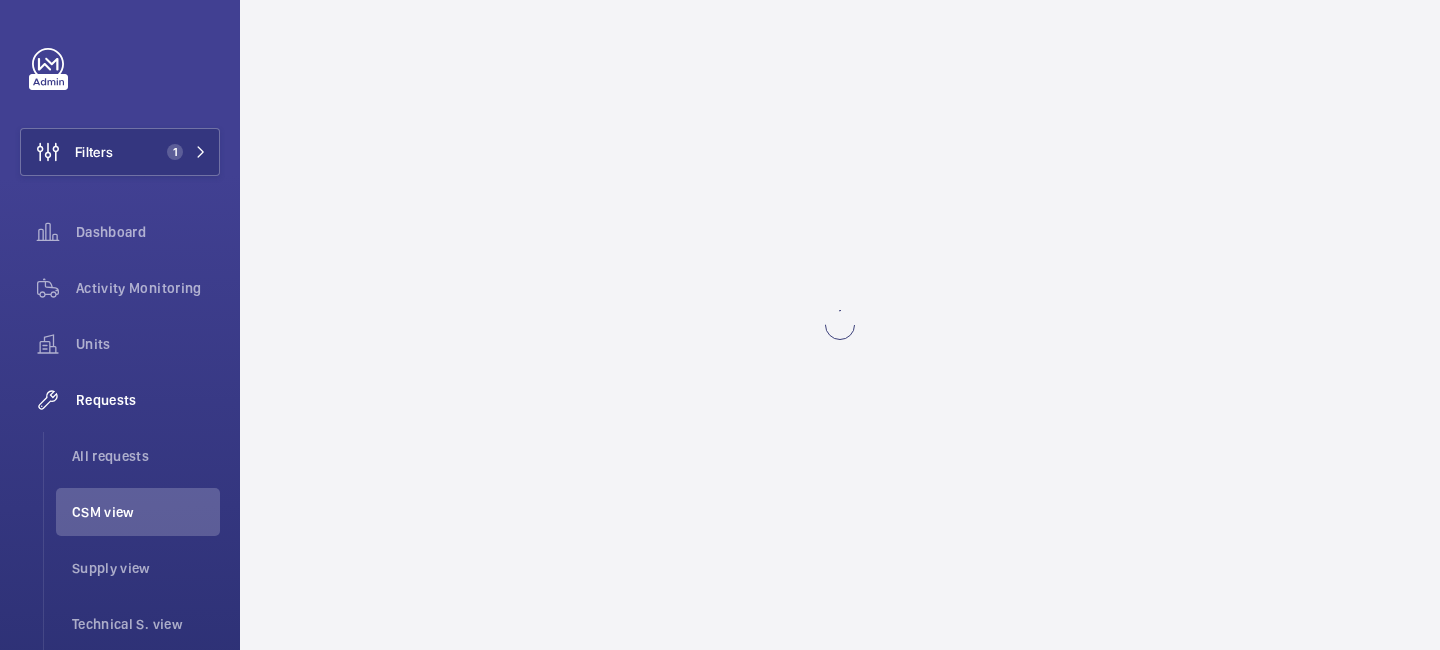 scroll, scrollTop: 0, scrollLeft: 0, axis: both 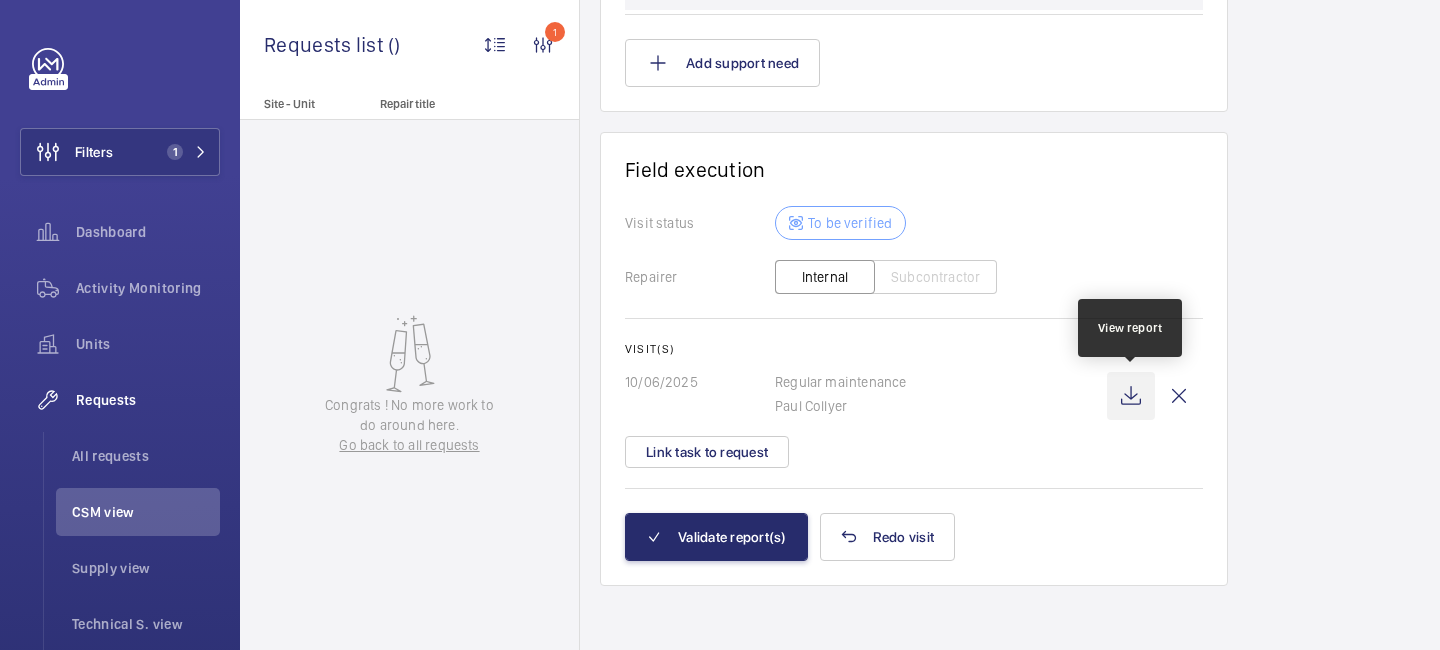 click 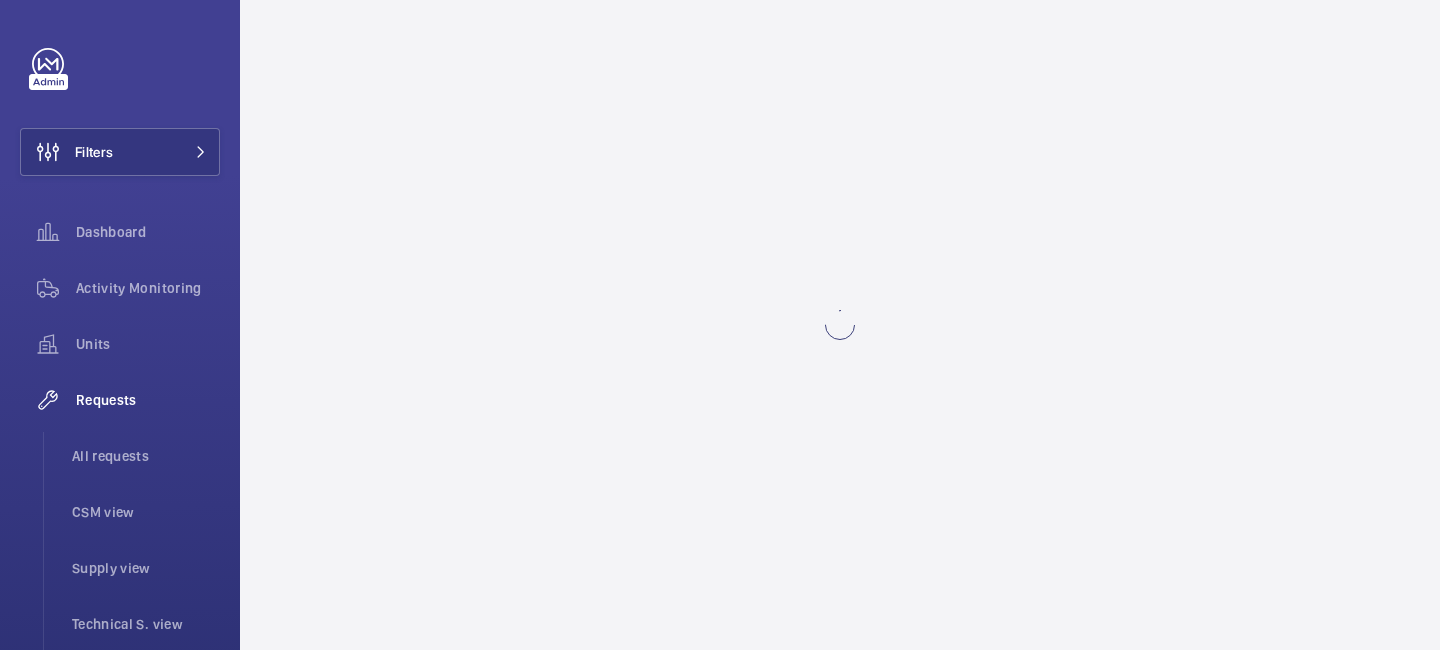 scroll, scrollTop: 0, scrollLeft: 0, axis: both 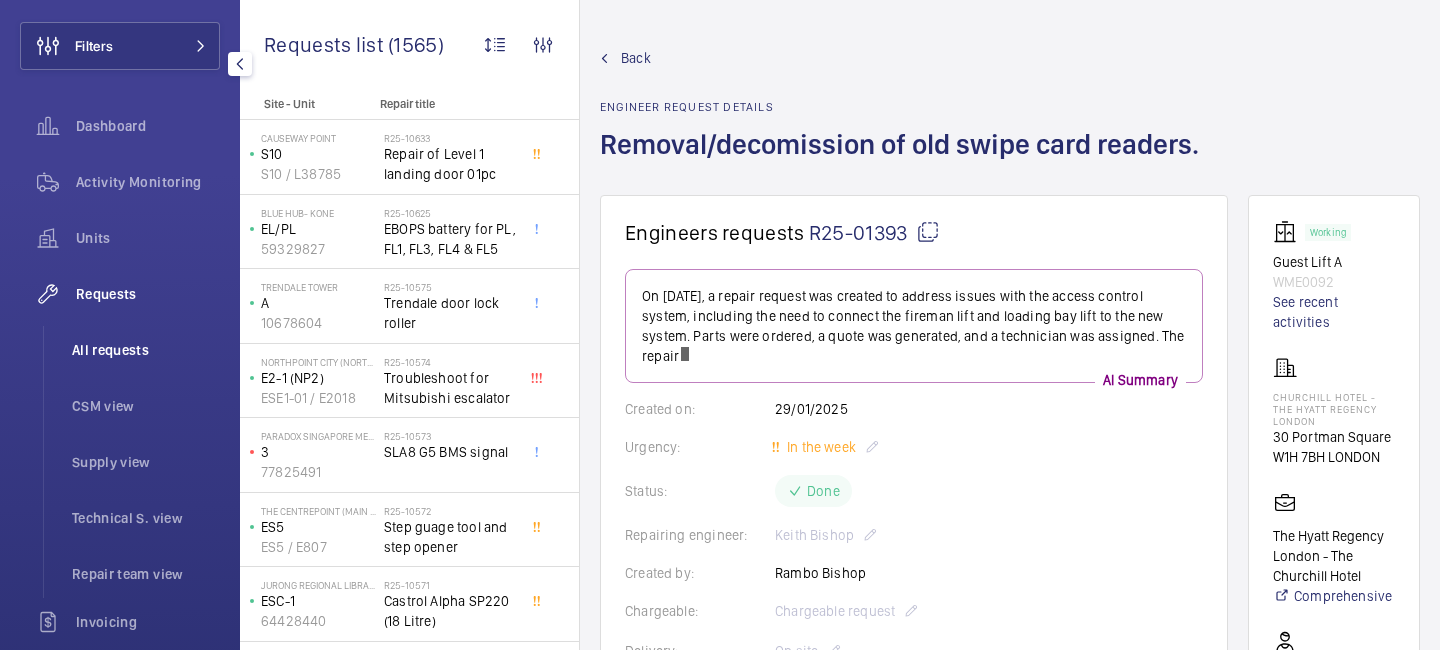 click on "All requests" 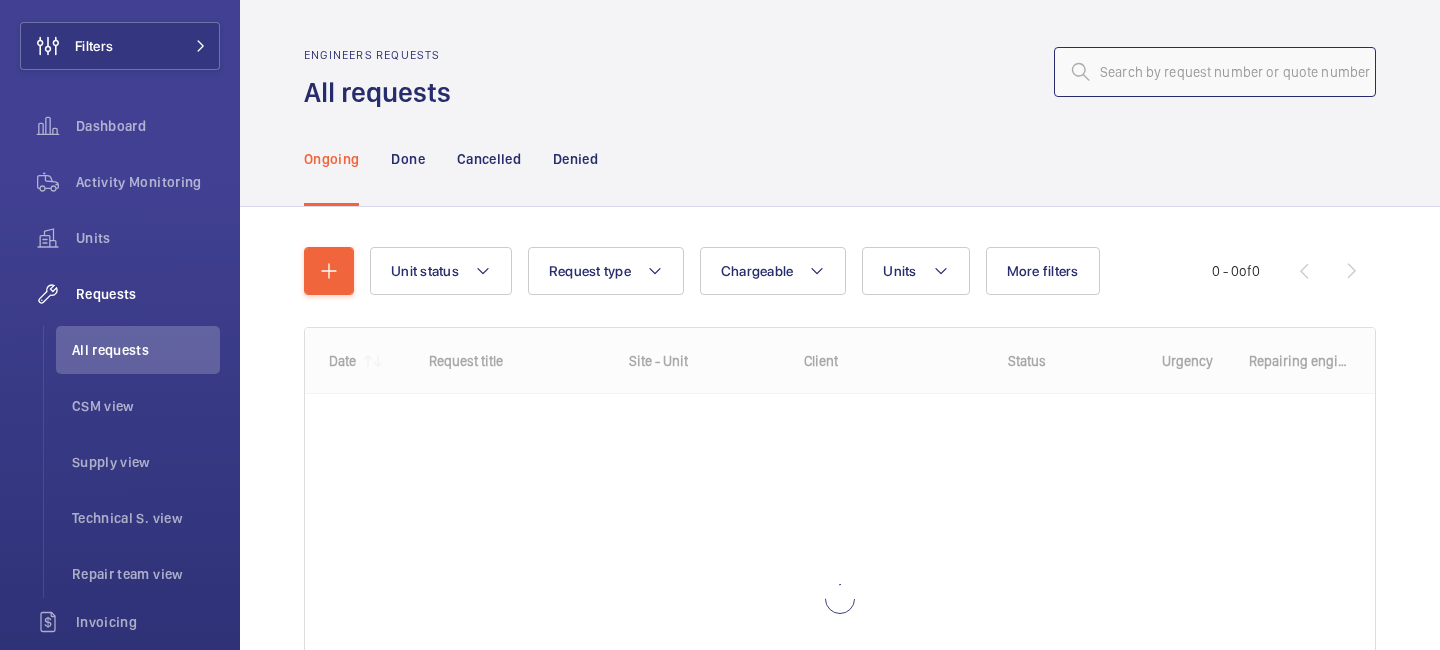 click 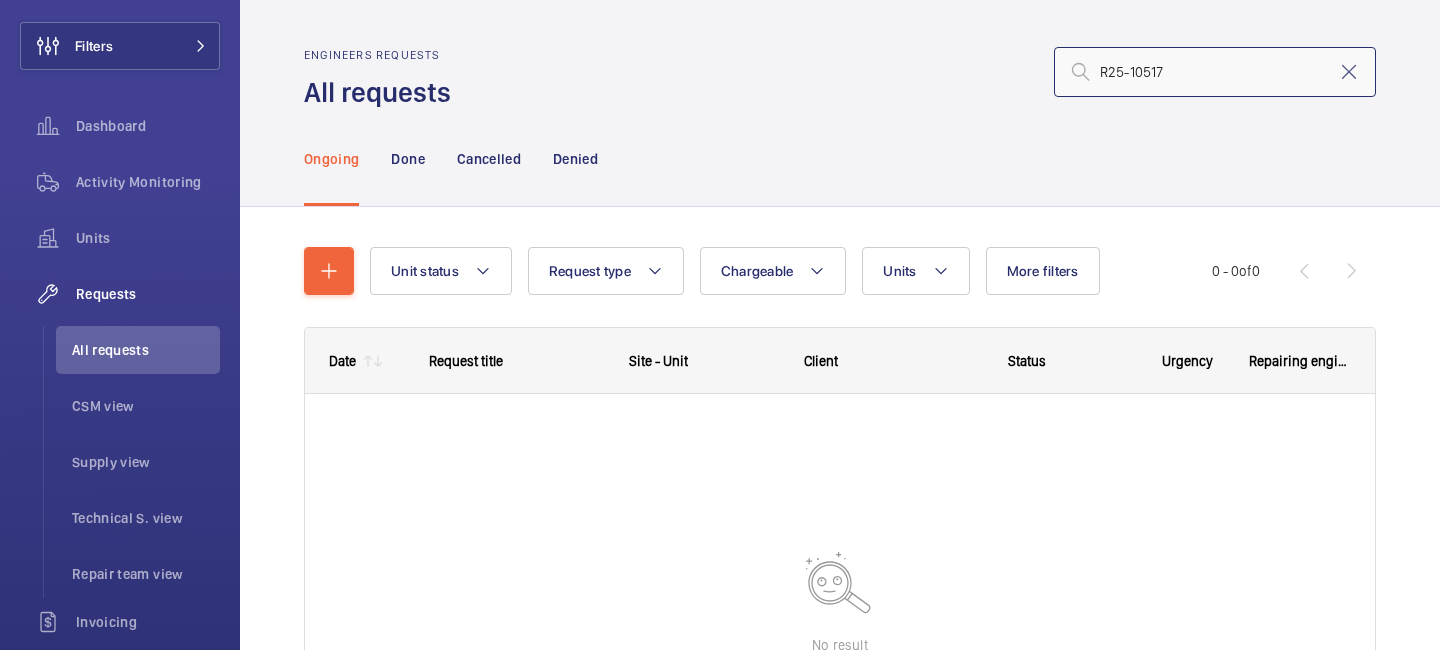 type on "R25-10517" 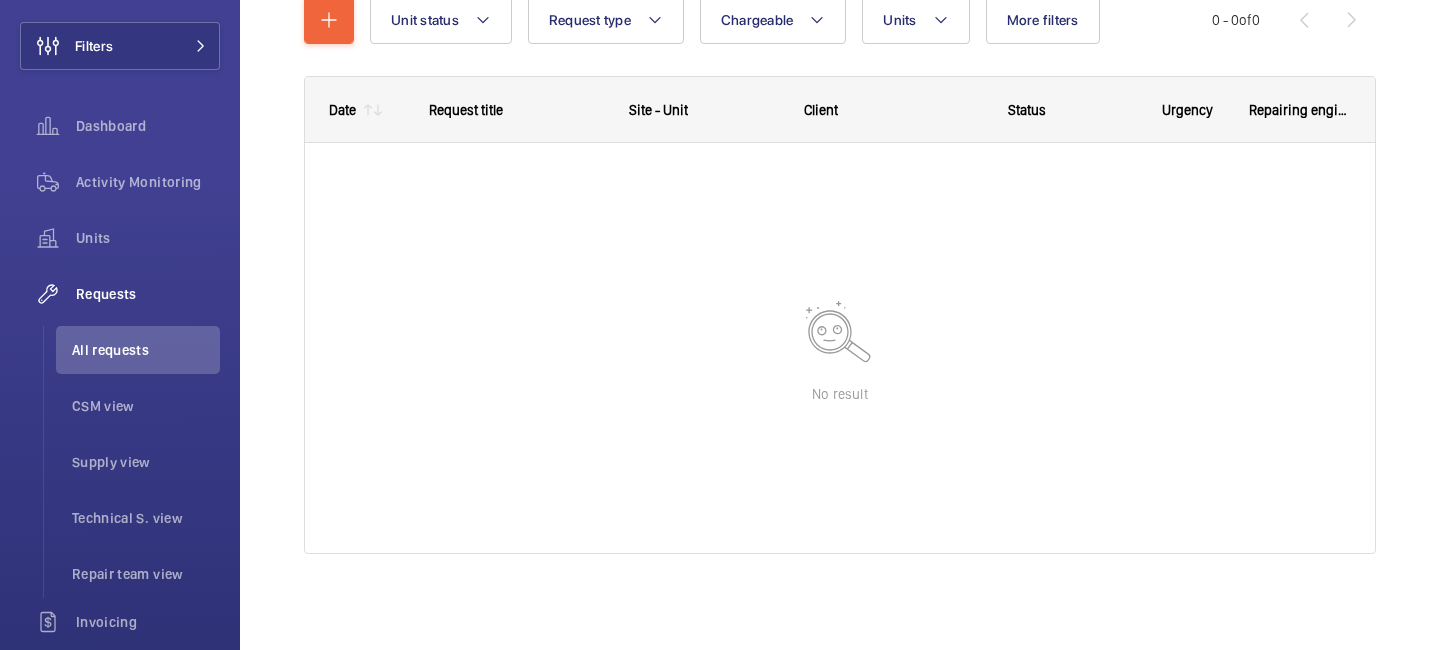 scroll, scrollTop: 0, scrollLeft: 0, axis: both 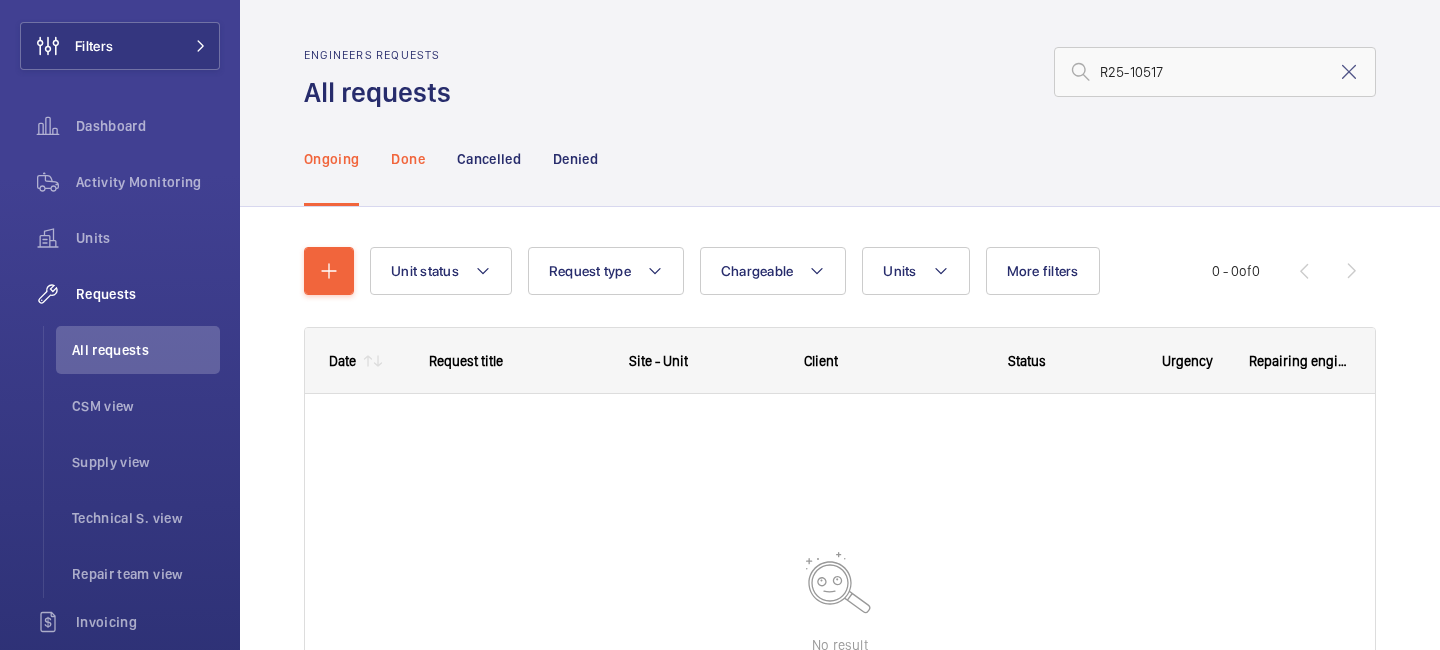 click on "Done" 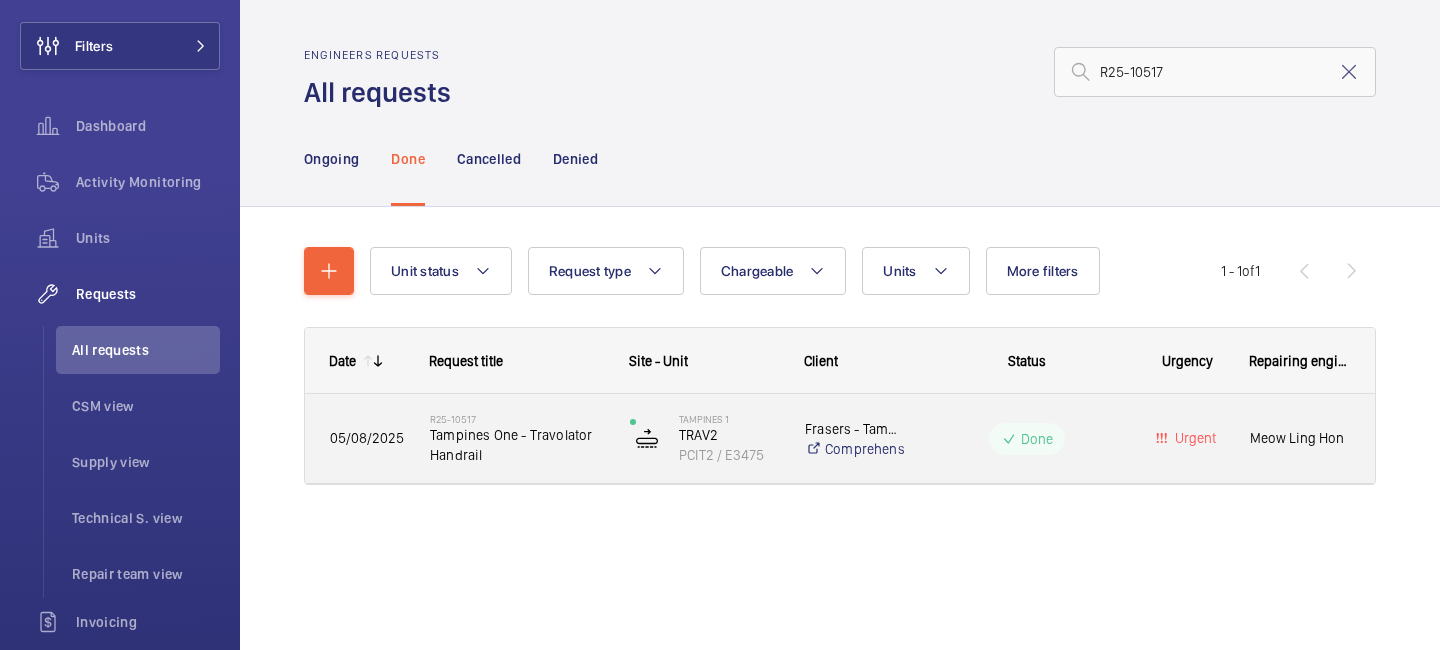 click on "Tampines One - Travolator Handrail" 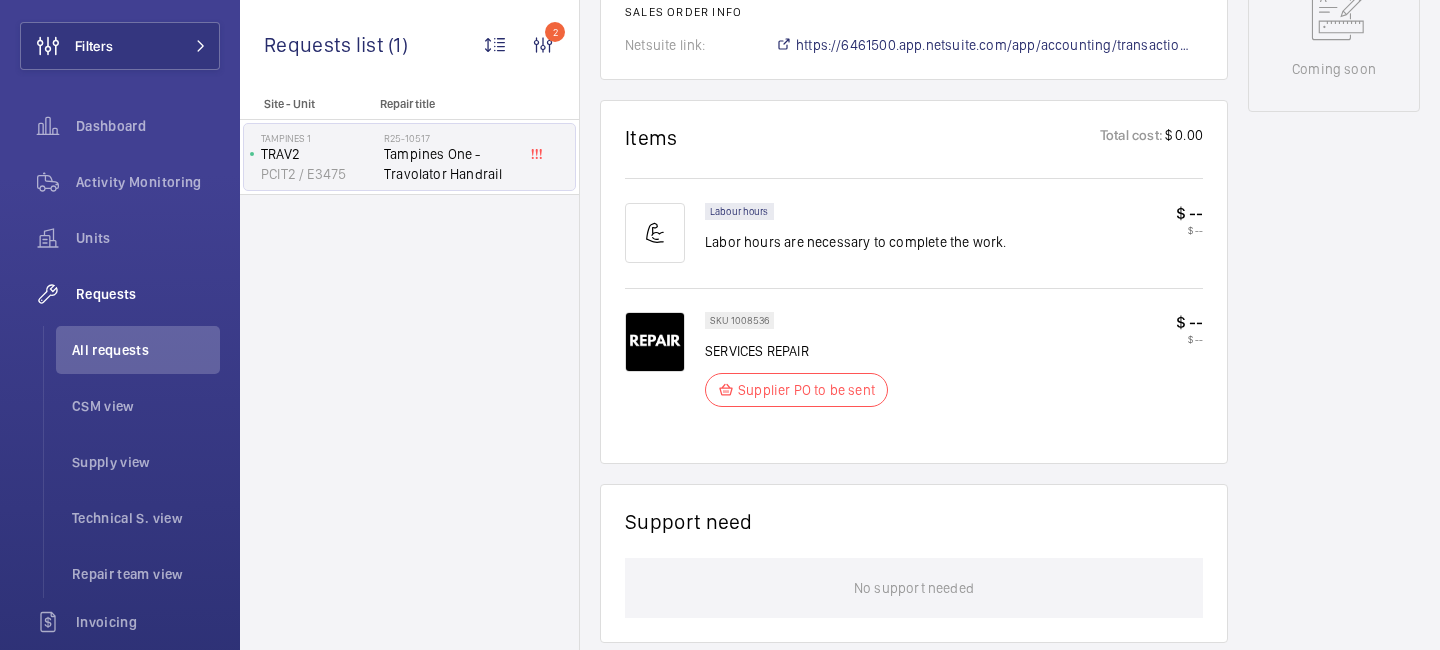 scroll, scrollTop: 1063, scrollLeft: 0, axis: vertical 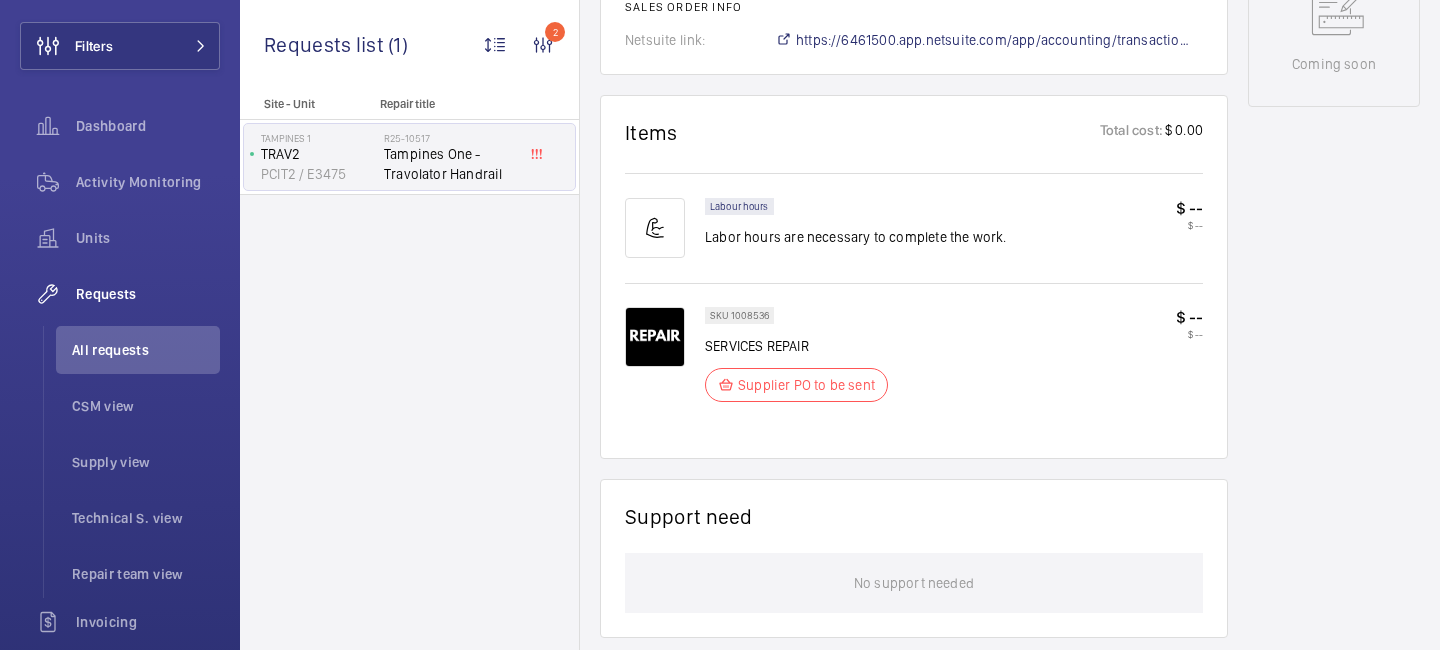 click on "TRAV2" 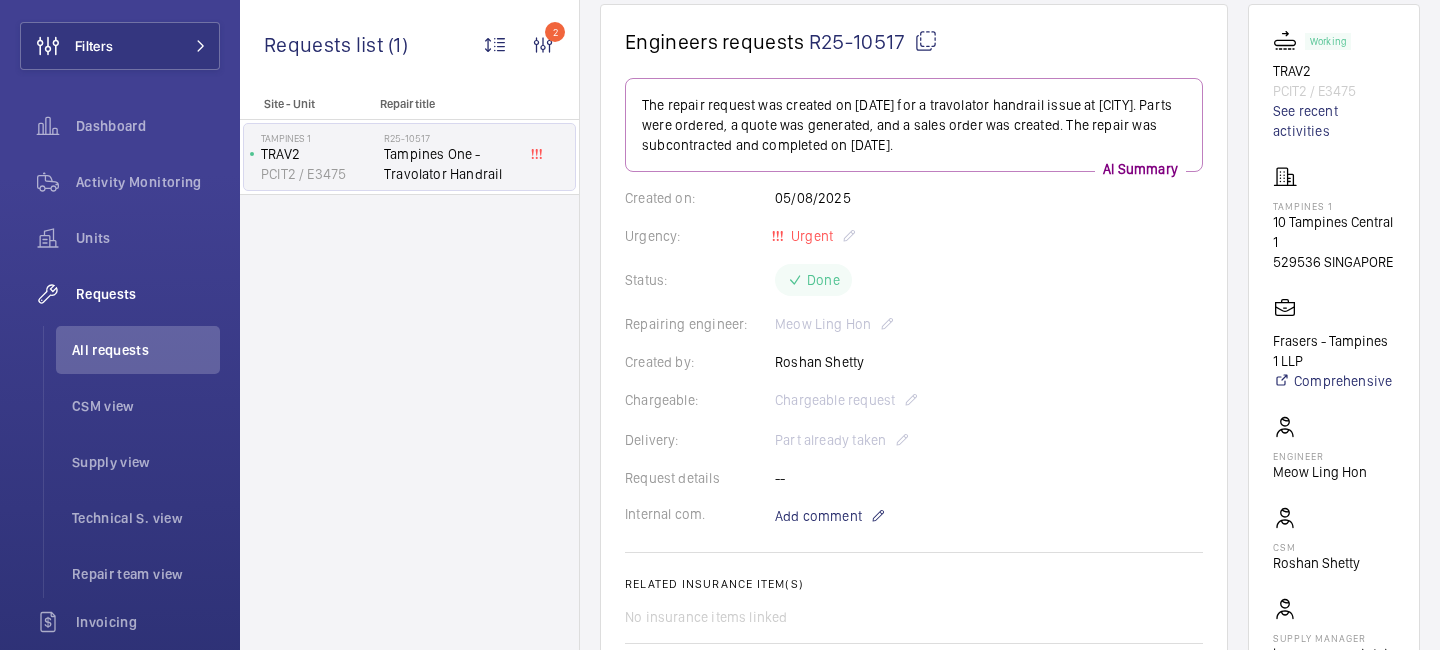scroll, scrollTop: 175, scrollLeft: 0, axis: vertical 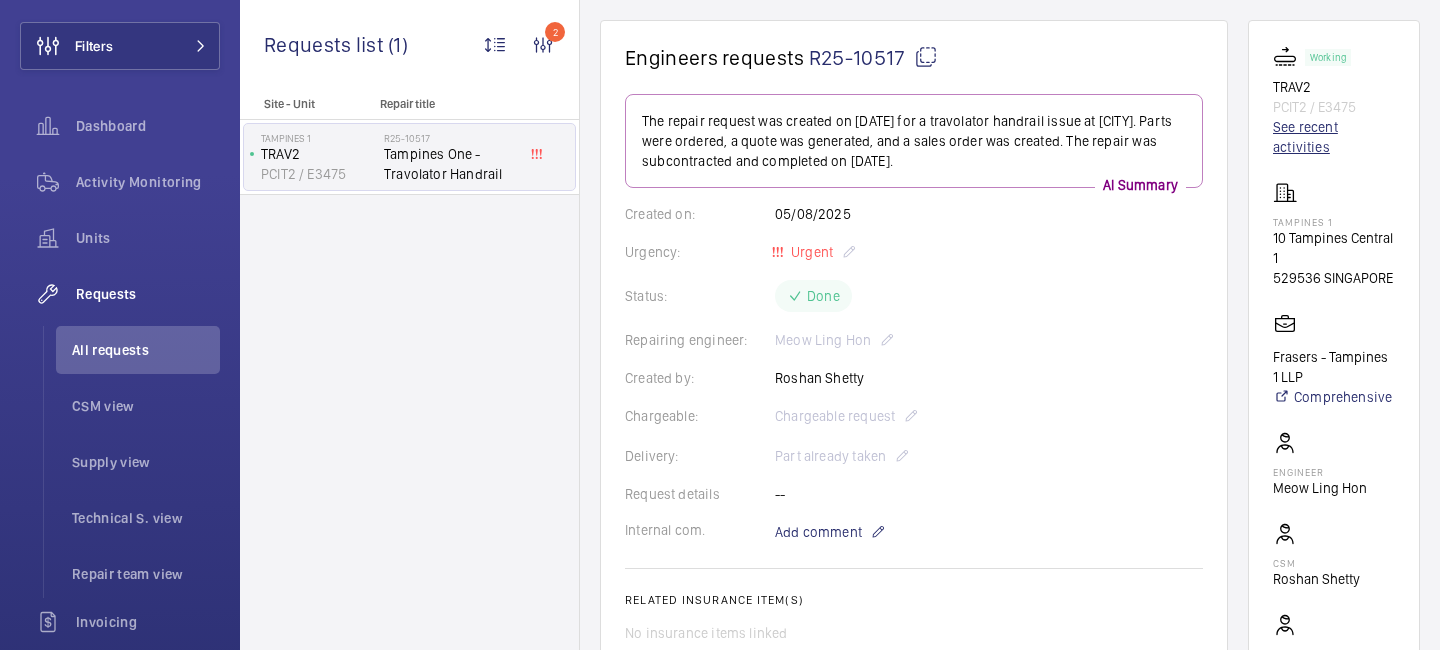 click on "See recent activities" 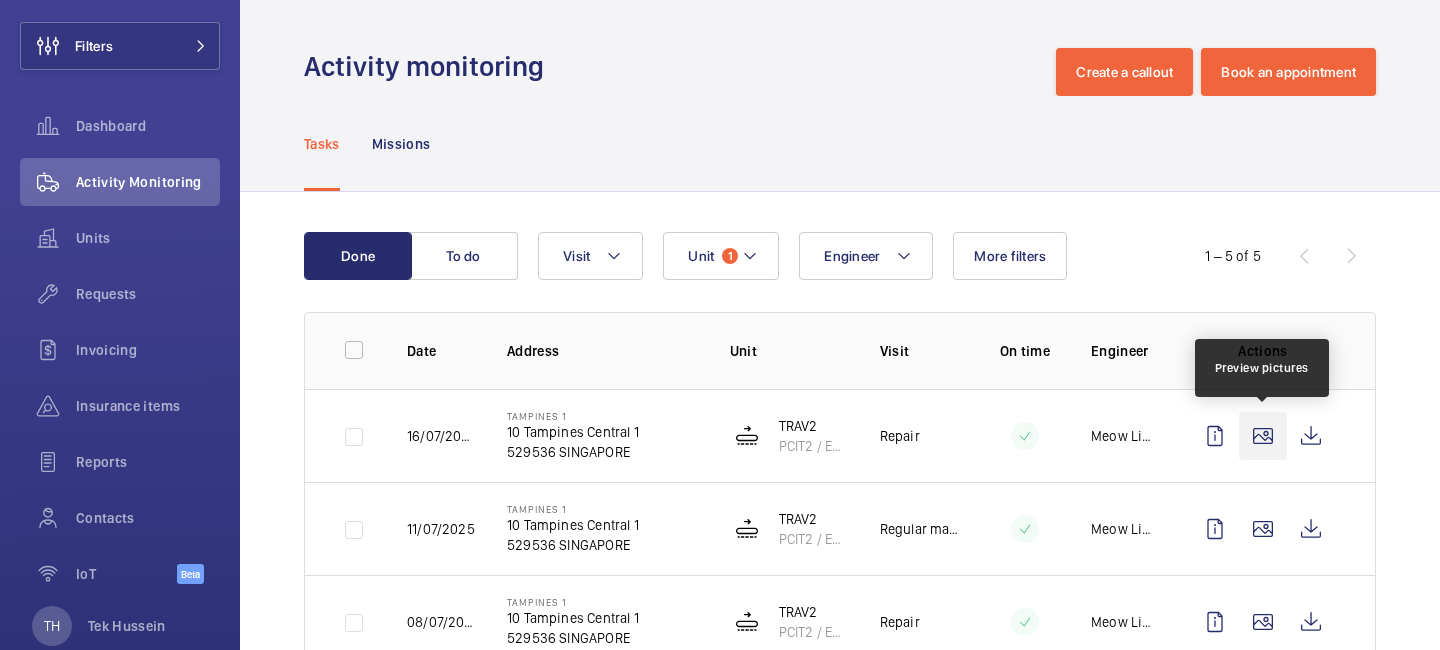 click 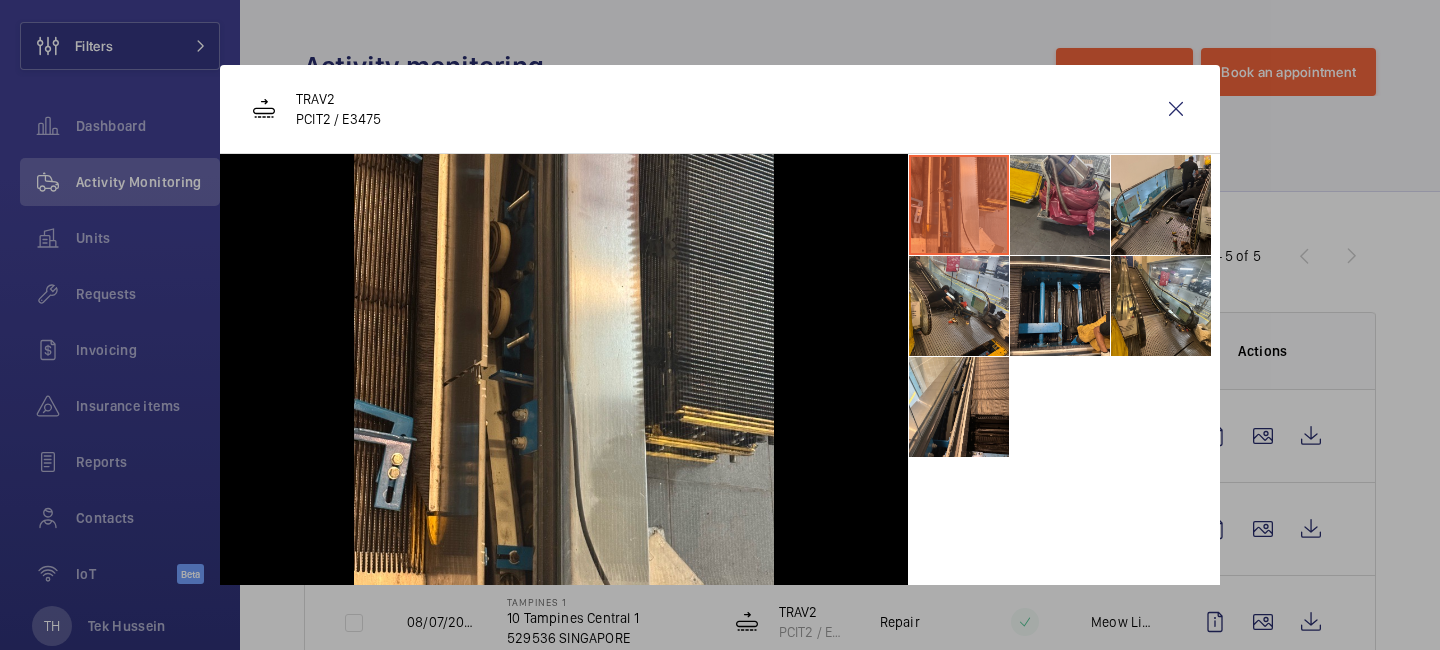 click at bounding box center [1060, 205] 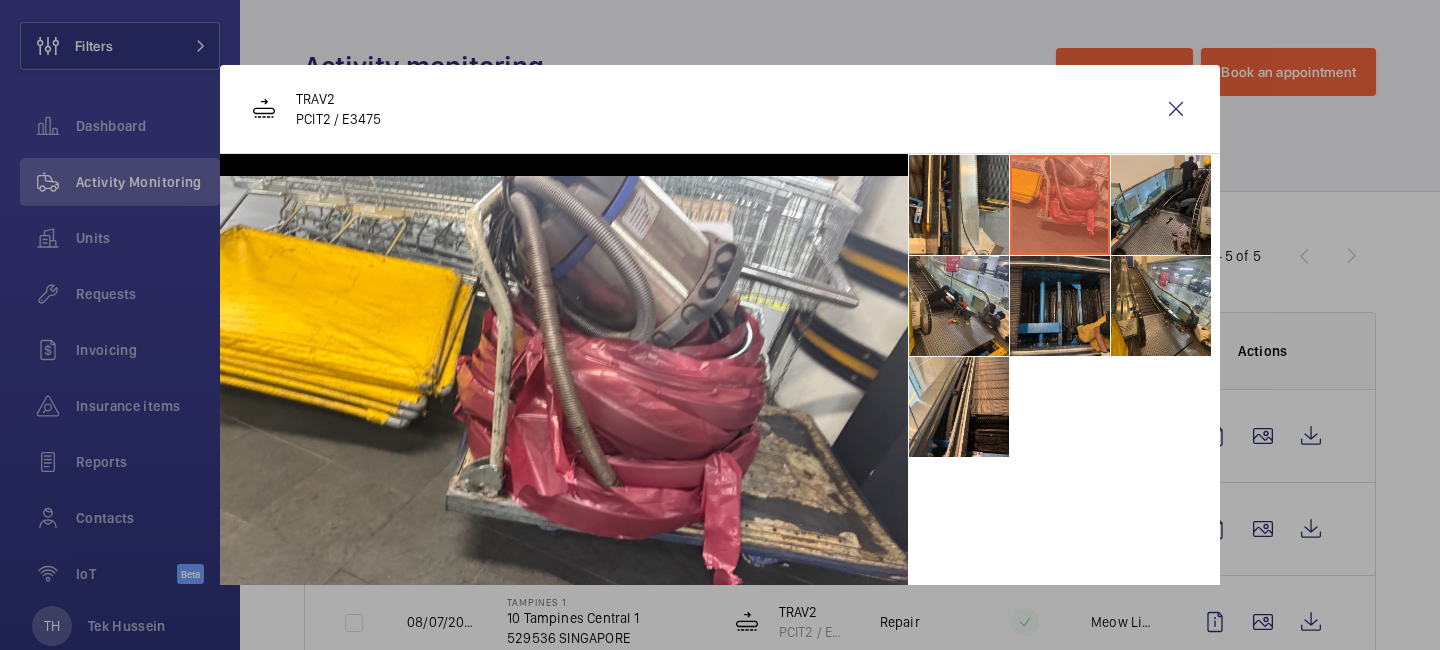 click at bounding box center (1060, 306) 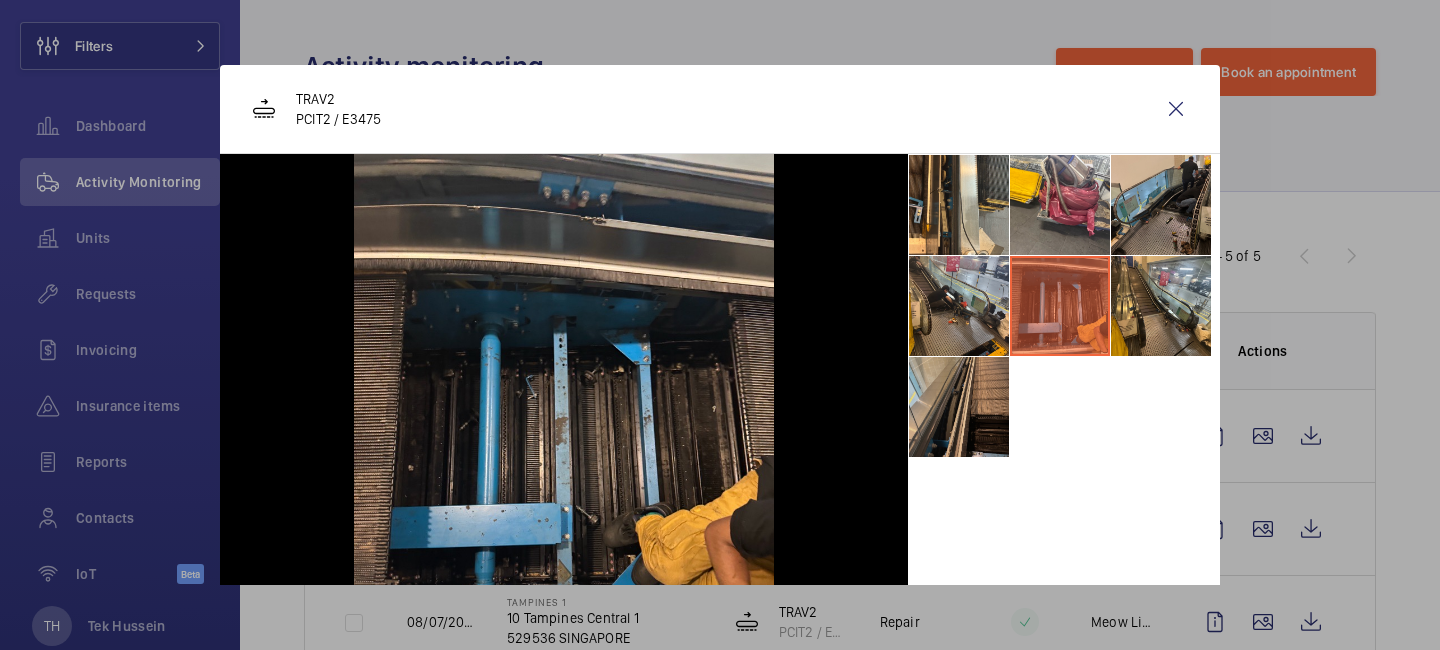 click at bounding box center (959, 407) 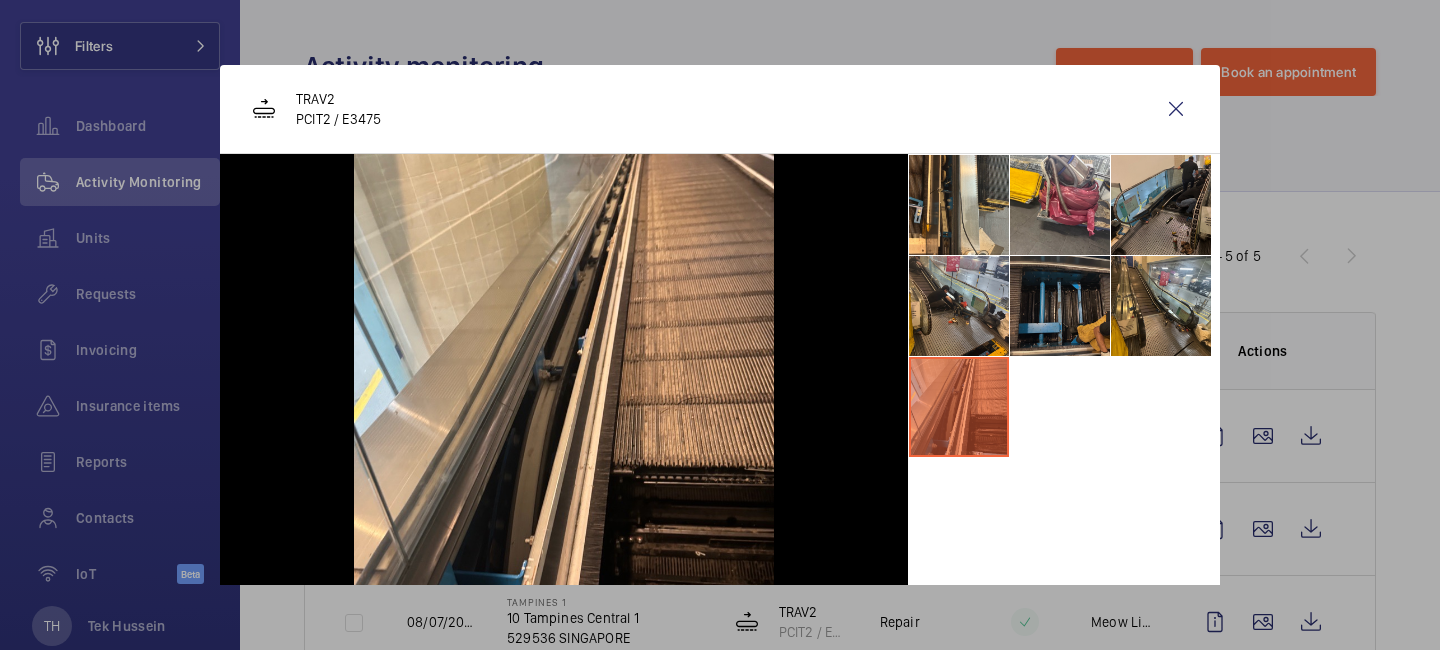 click at bounding box center [1060, 306] 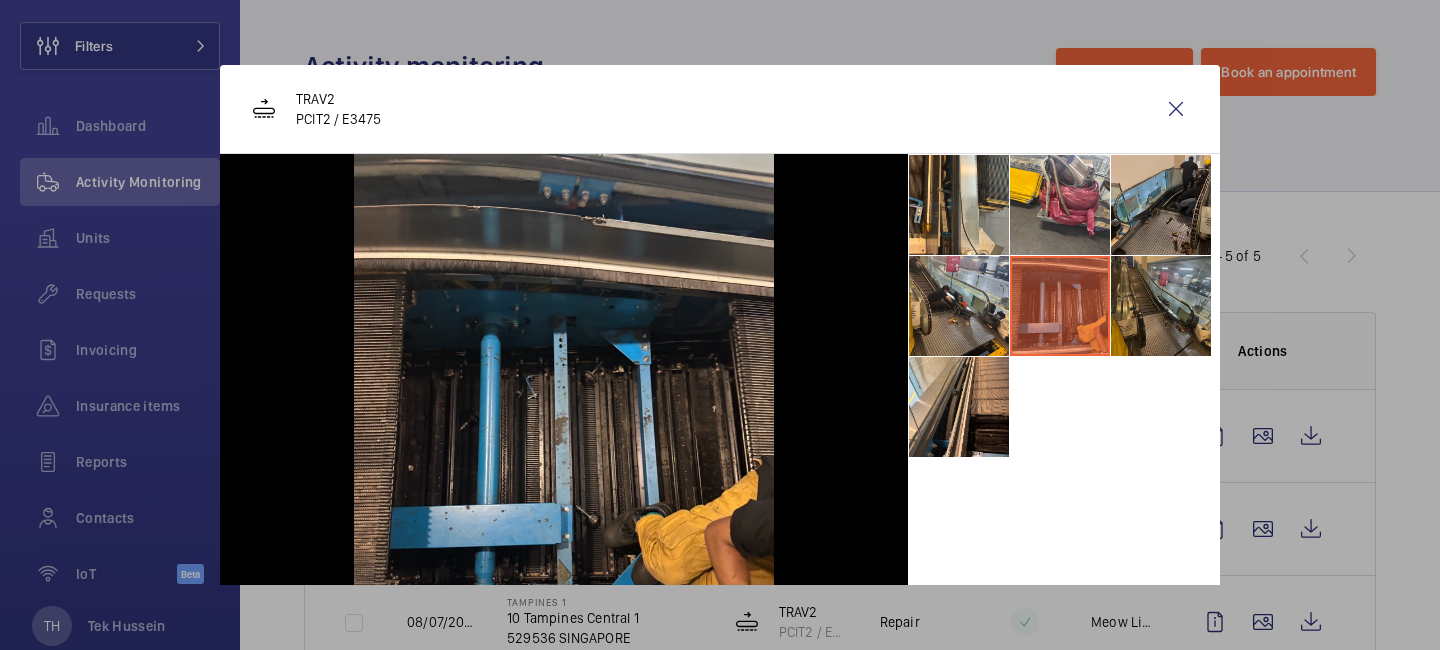 click at bounding box center [1161, 306] 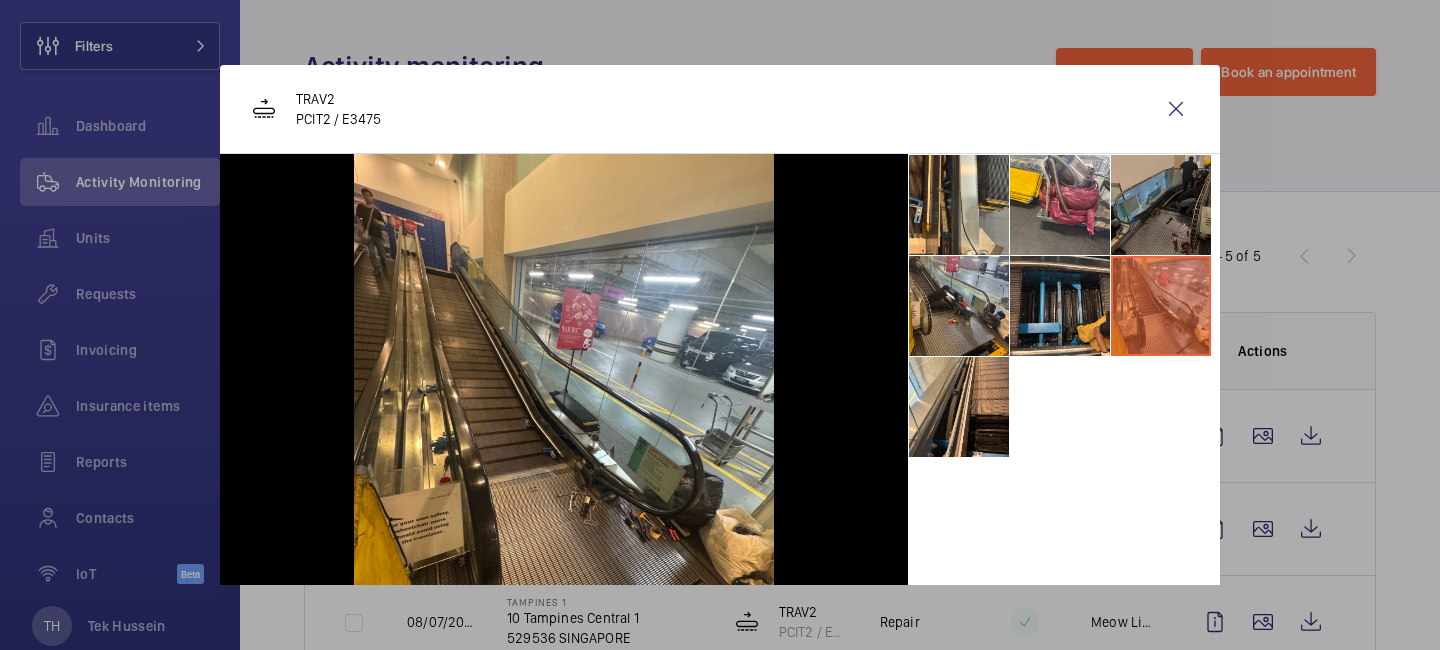 click at bounding box center (1161, 205) 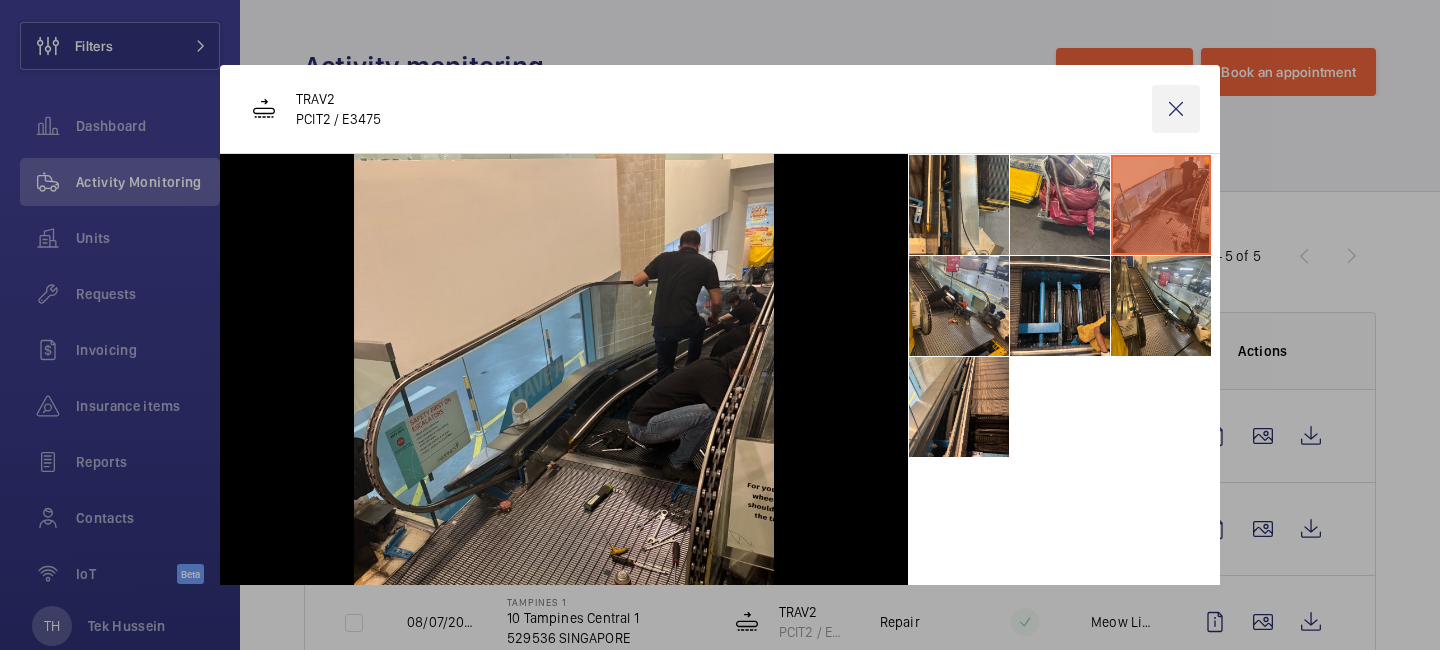 click at bounding box center (1176, 109) 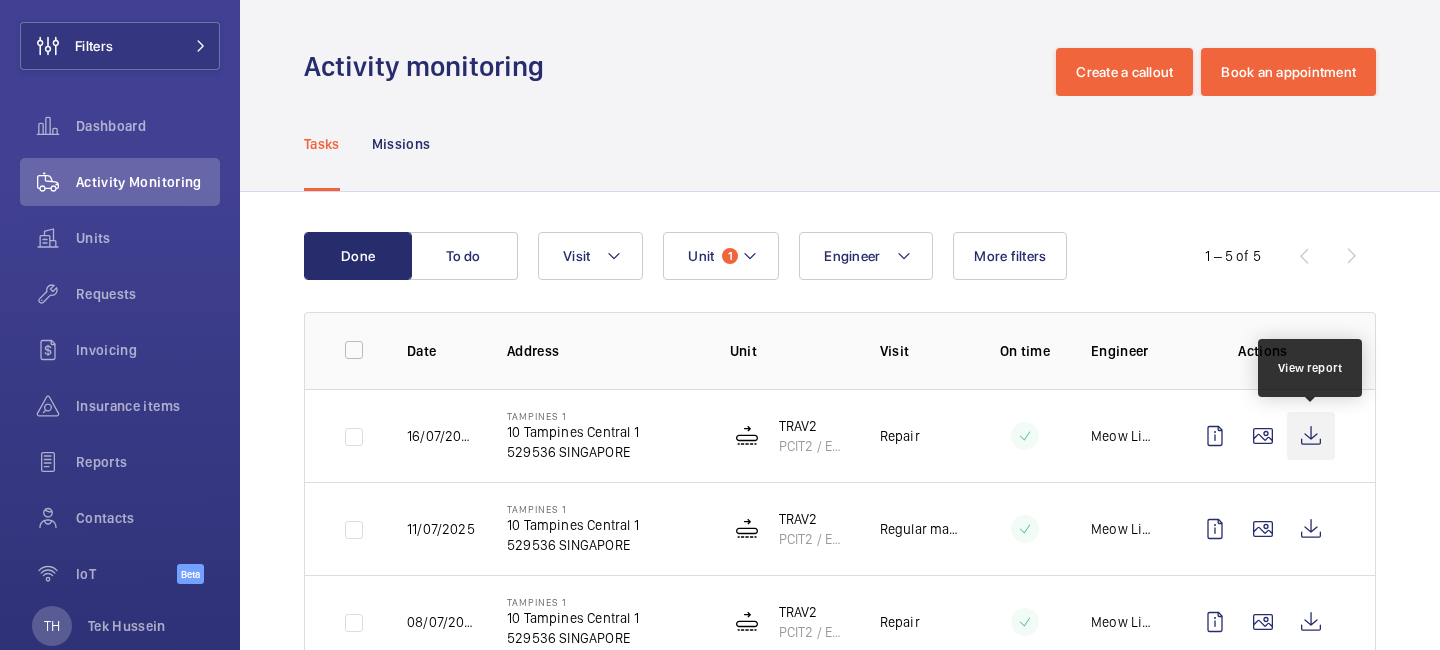 click 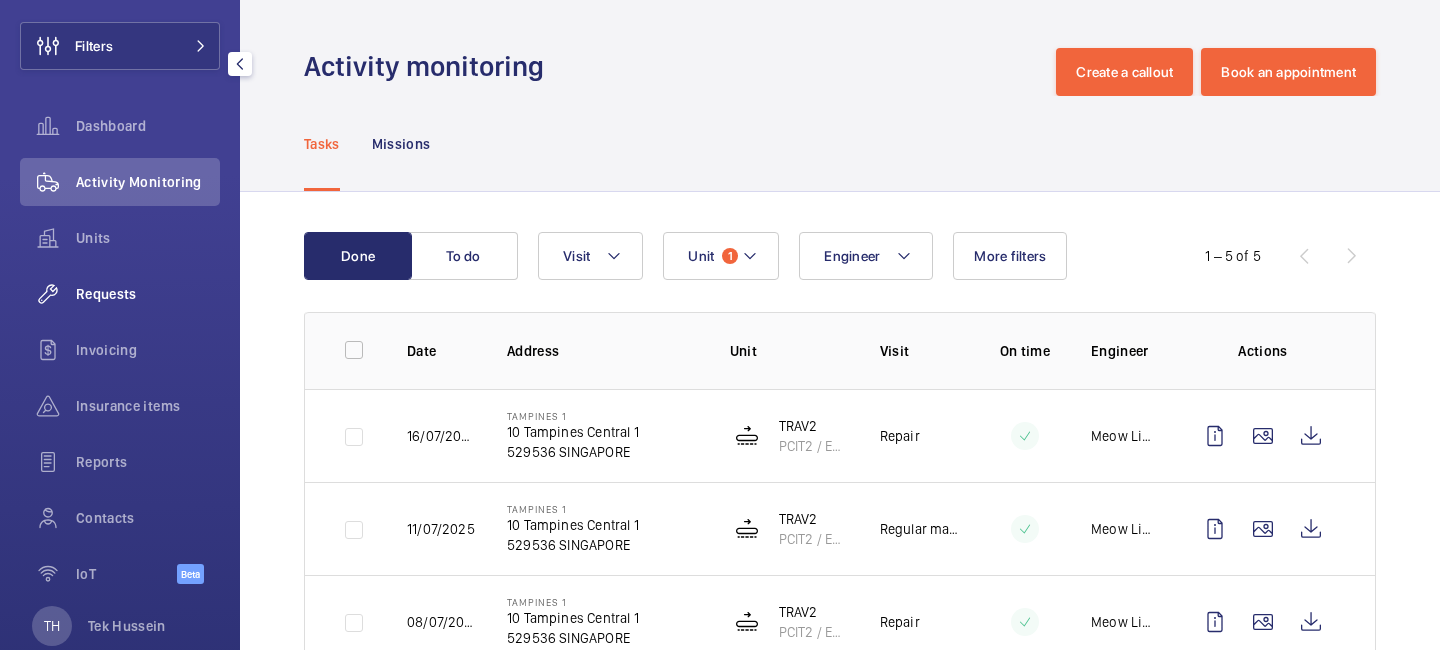 click on "Requests" 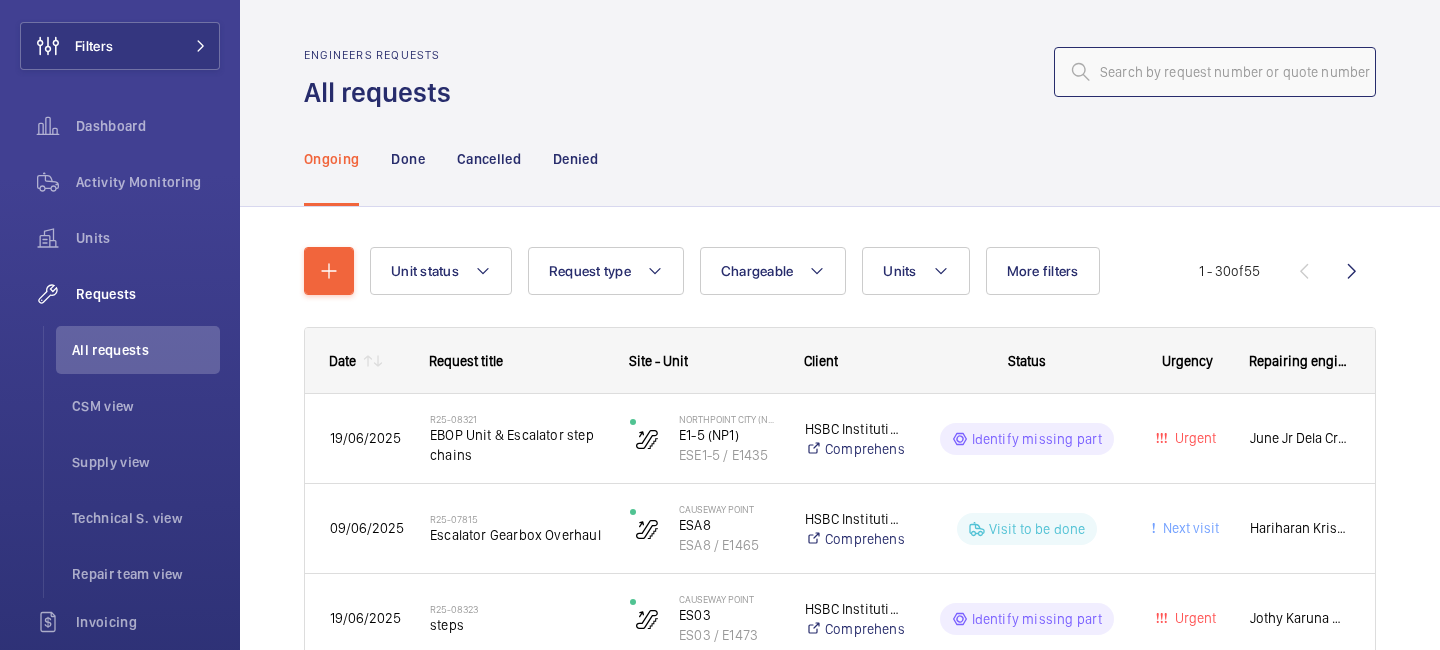 click 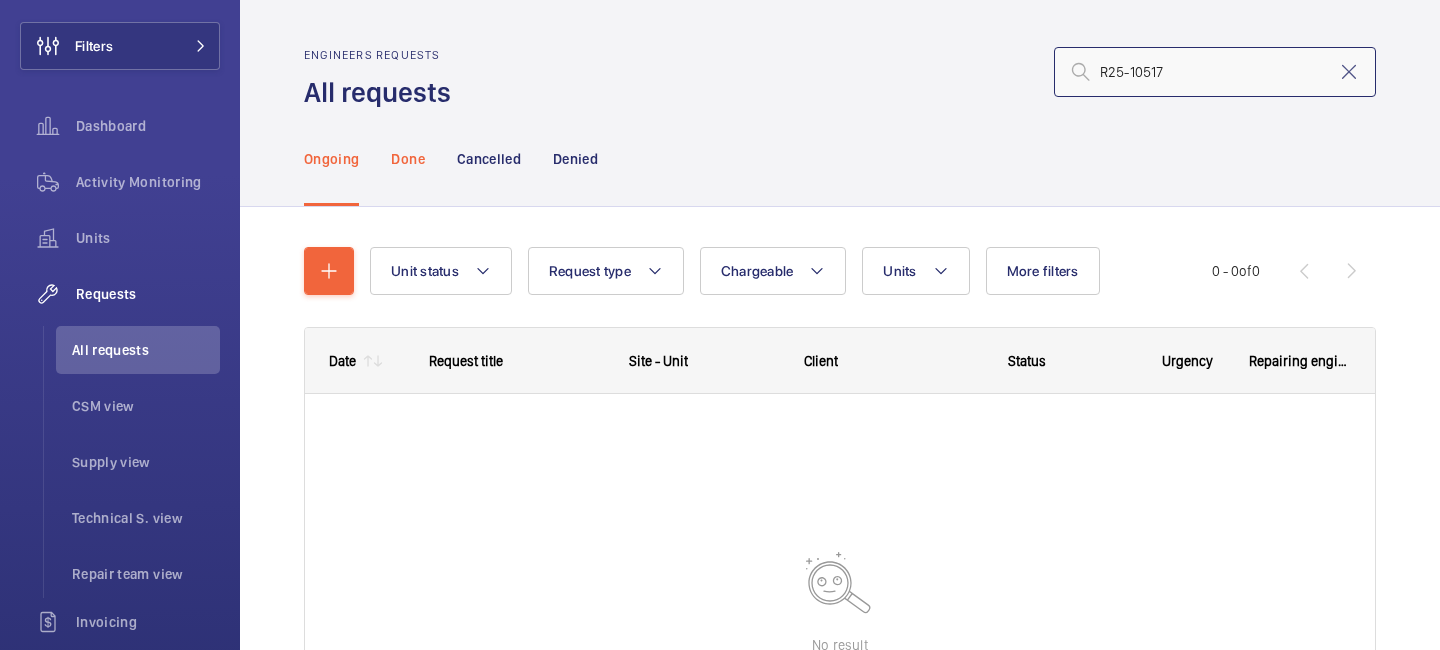 type on "R25-10517" 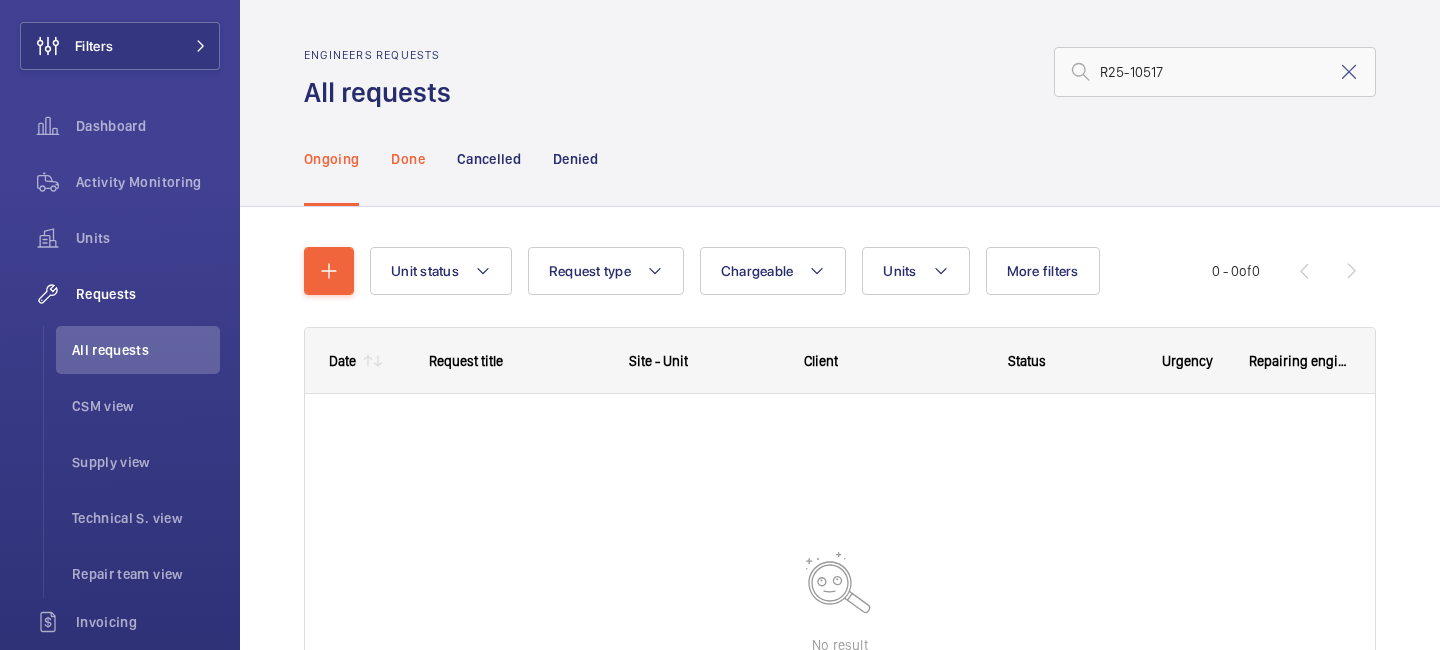 click on "Done" 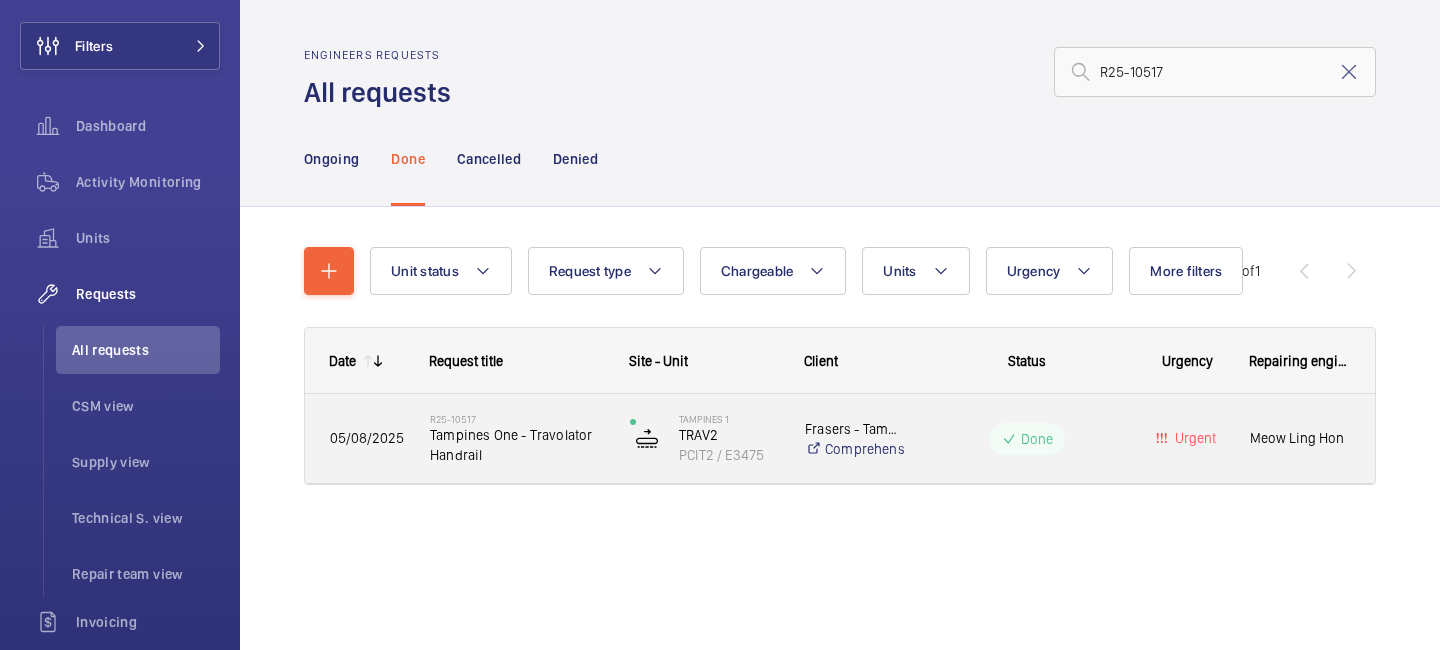 click on "R25-10517   Tampines One - Travolator Handrail" 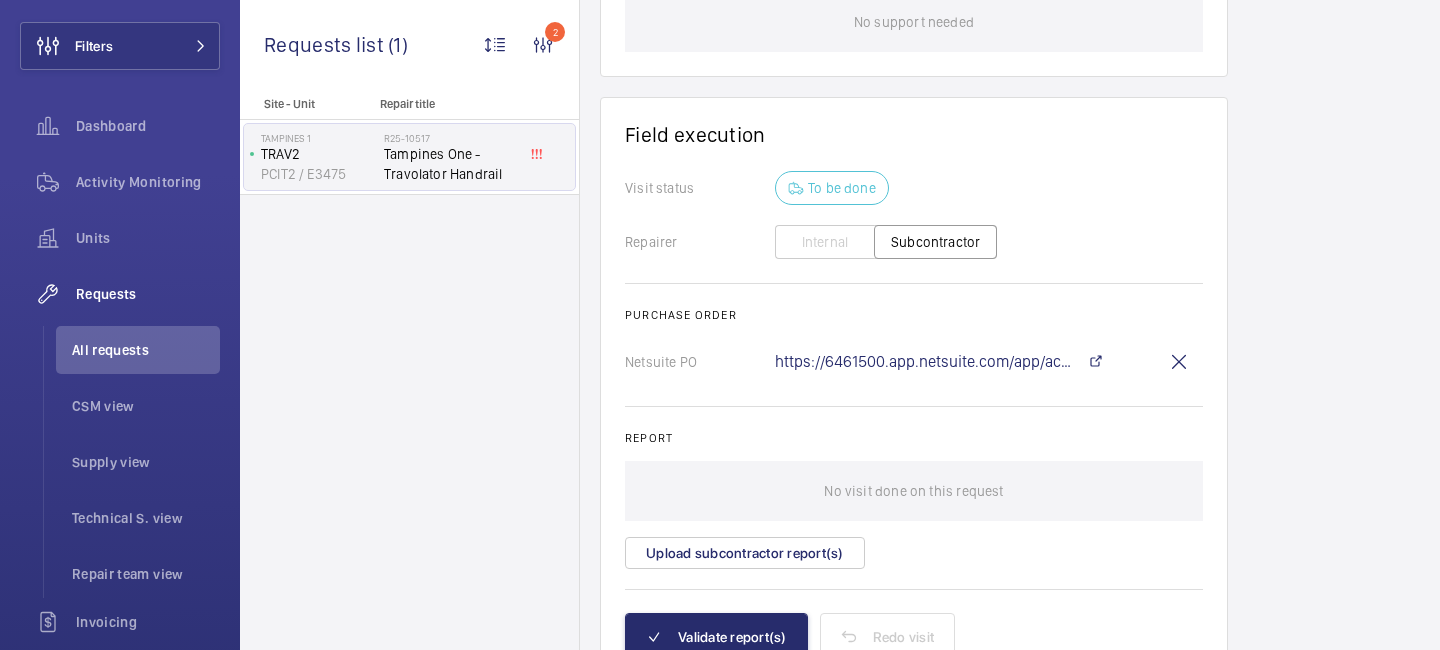 scroll, scrollTop: 1727, scrollLeft: 0, axis: vertical 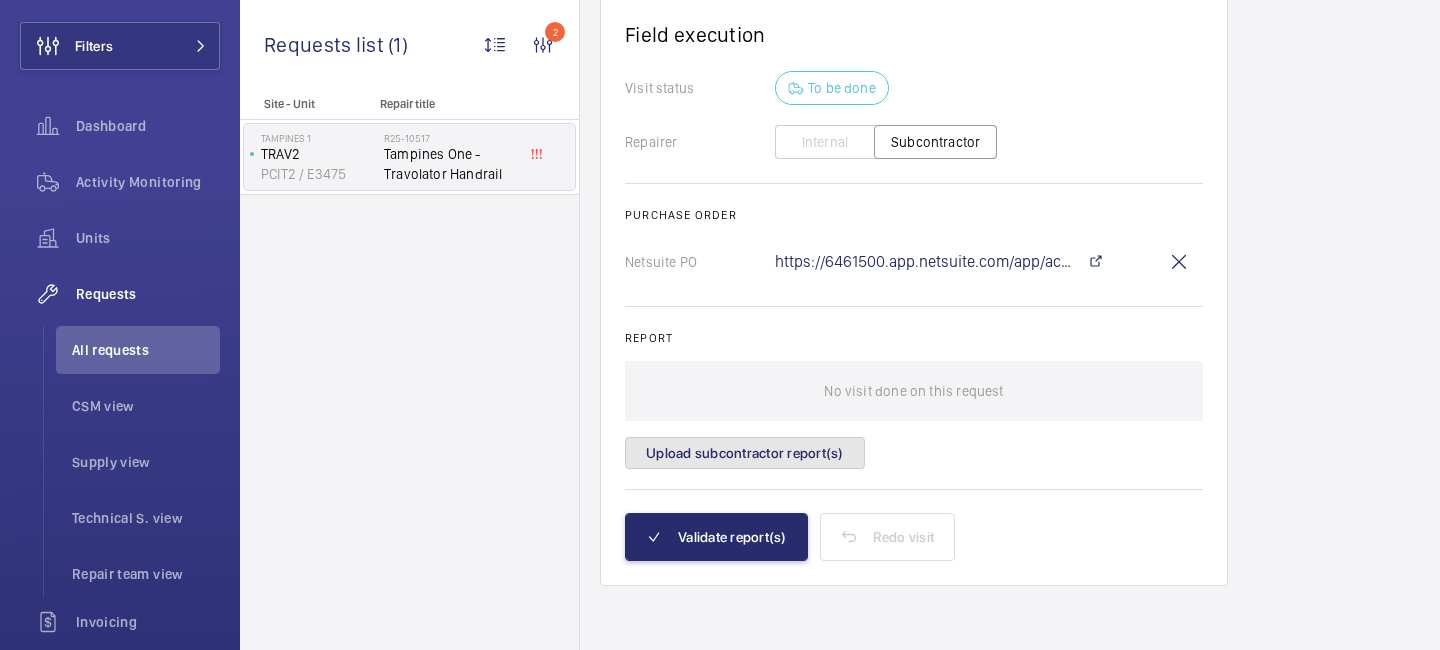 click on "Upload subcontractor report(s)" 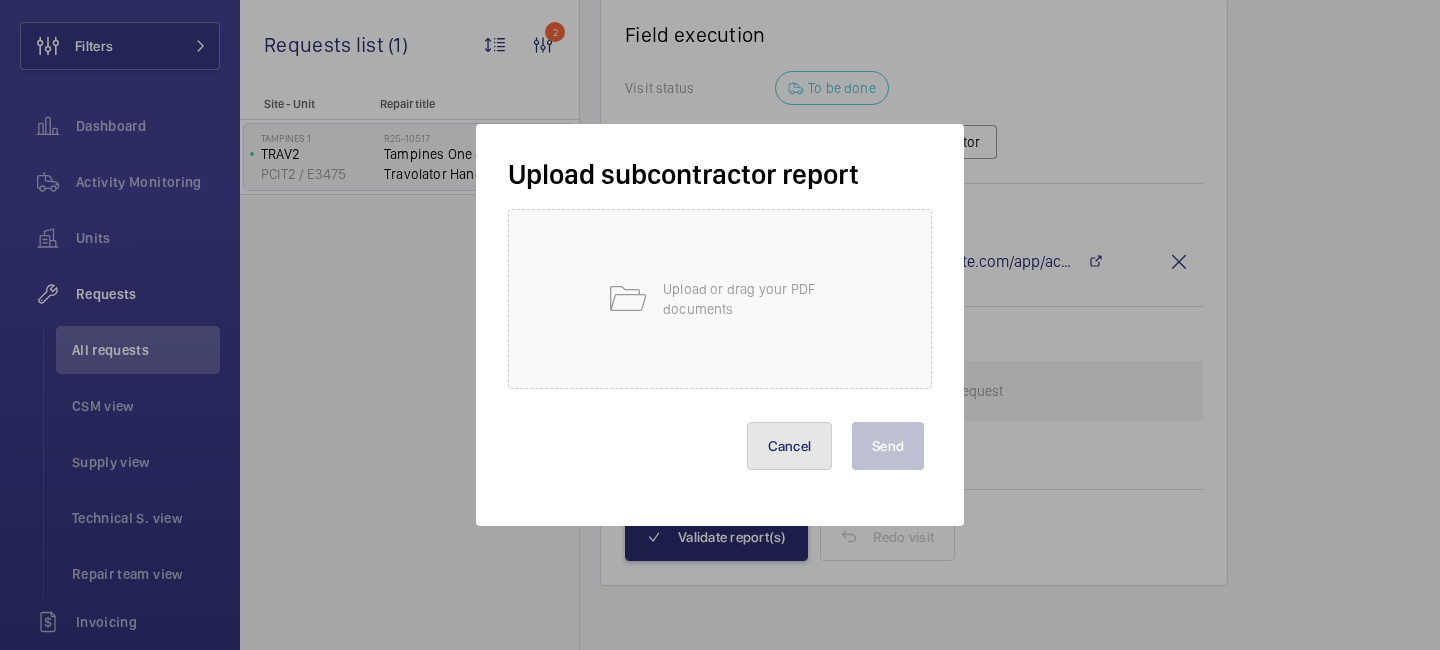 click on "Cancel" at bounding box center (790, 446) 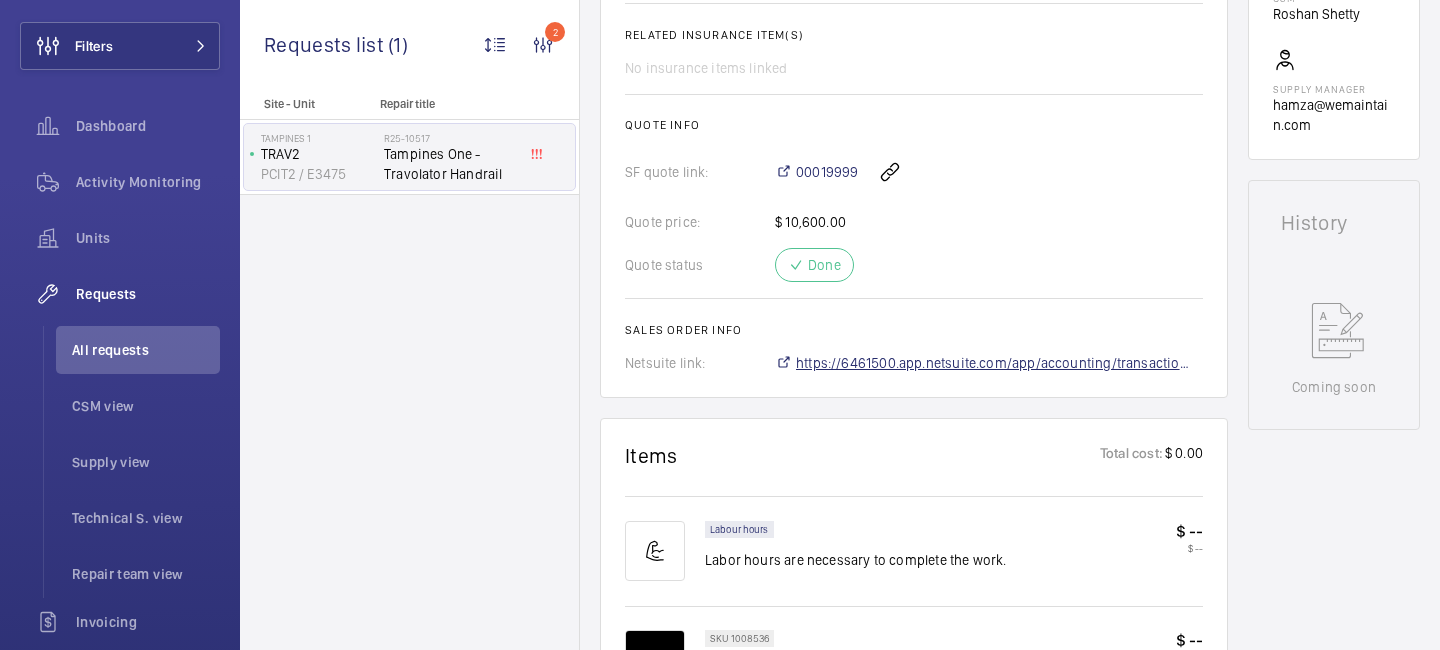 scroll, scrollTop: 676, scrollLeft: 0, axis: vertical 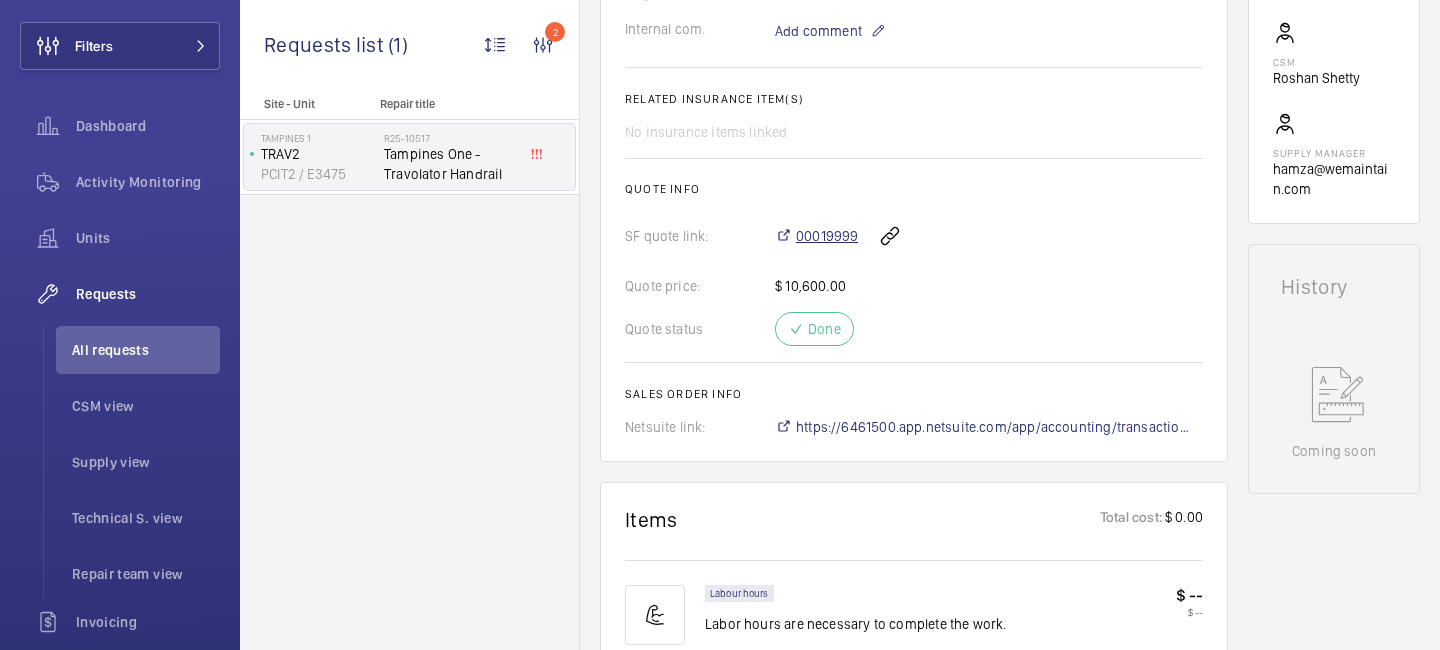 click on "00019999" 